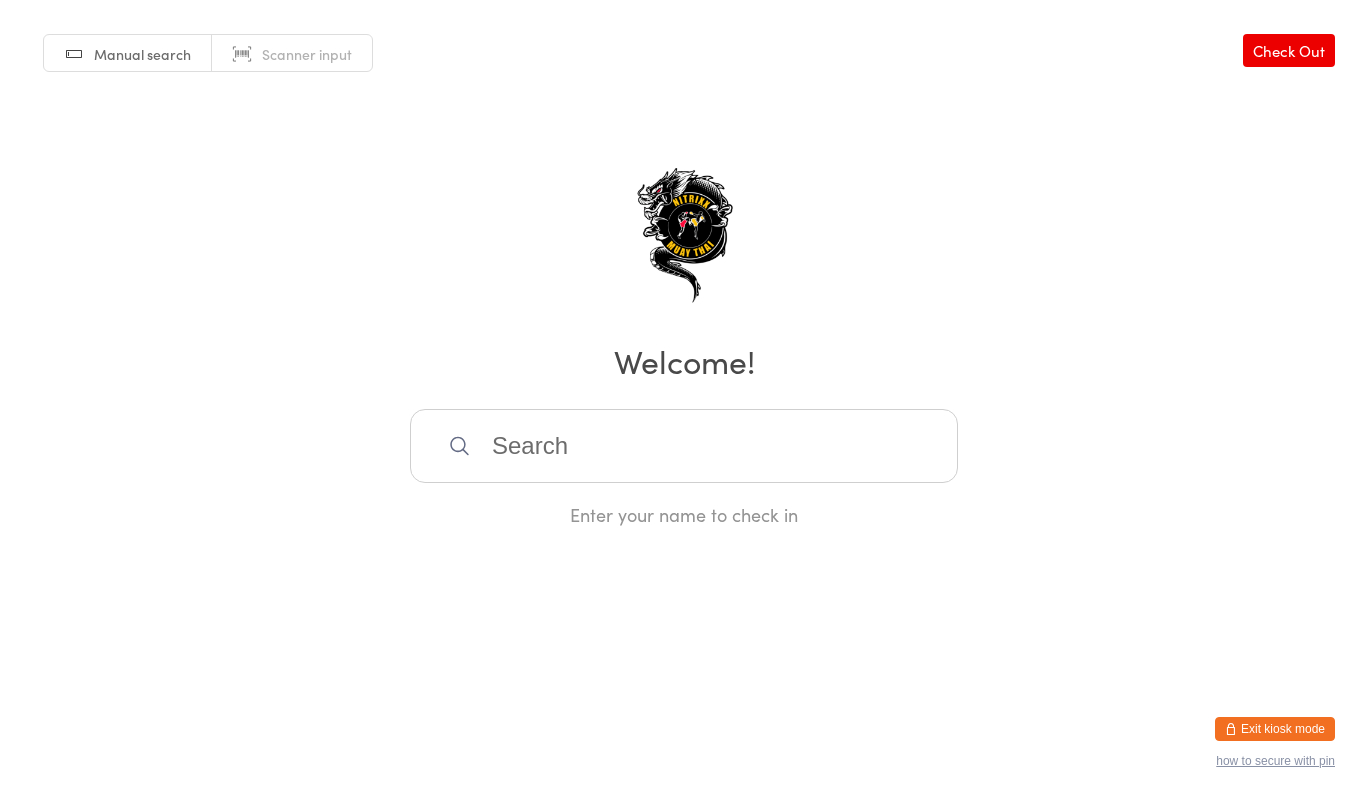 scroll, scrollTop: 0, scrollLeft: 0, axis: both 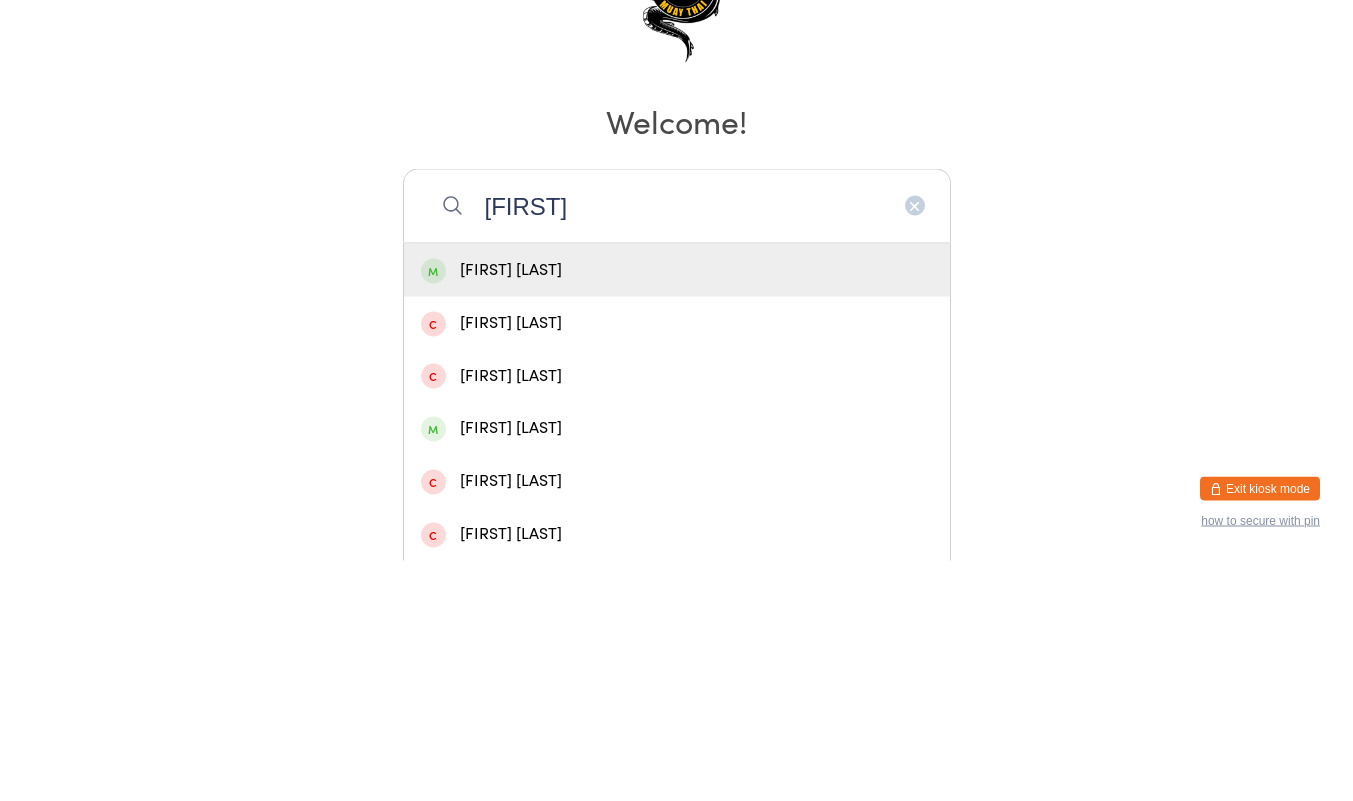 type on "[FIRST]" 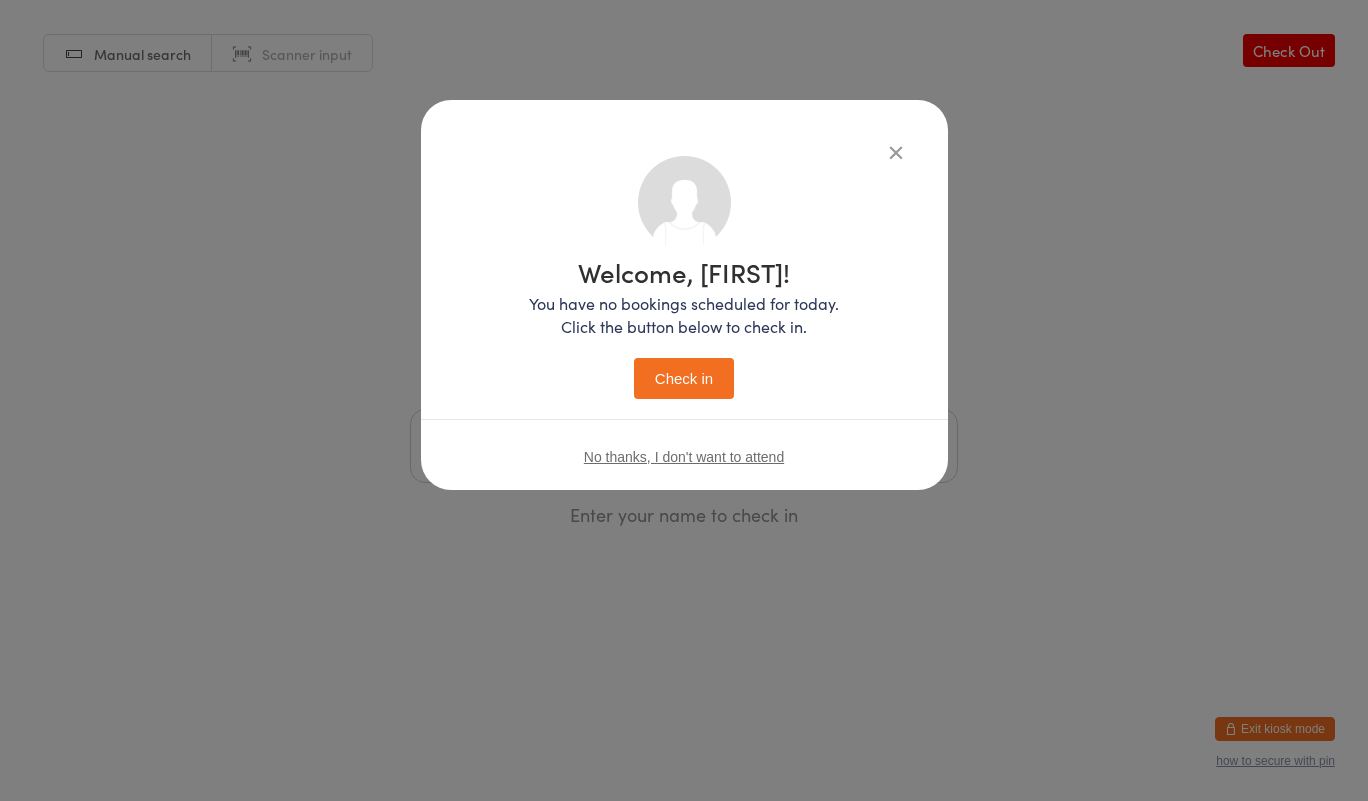 click on "Check in" at bounding box center [684, 378] 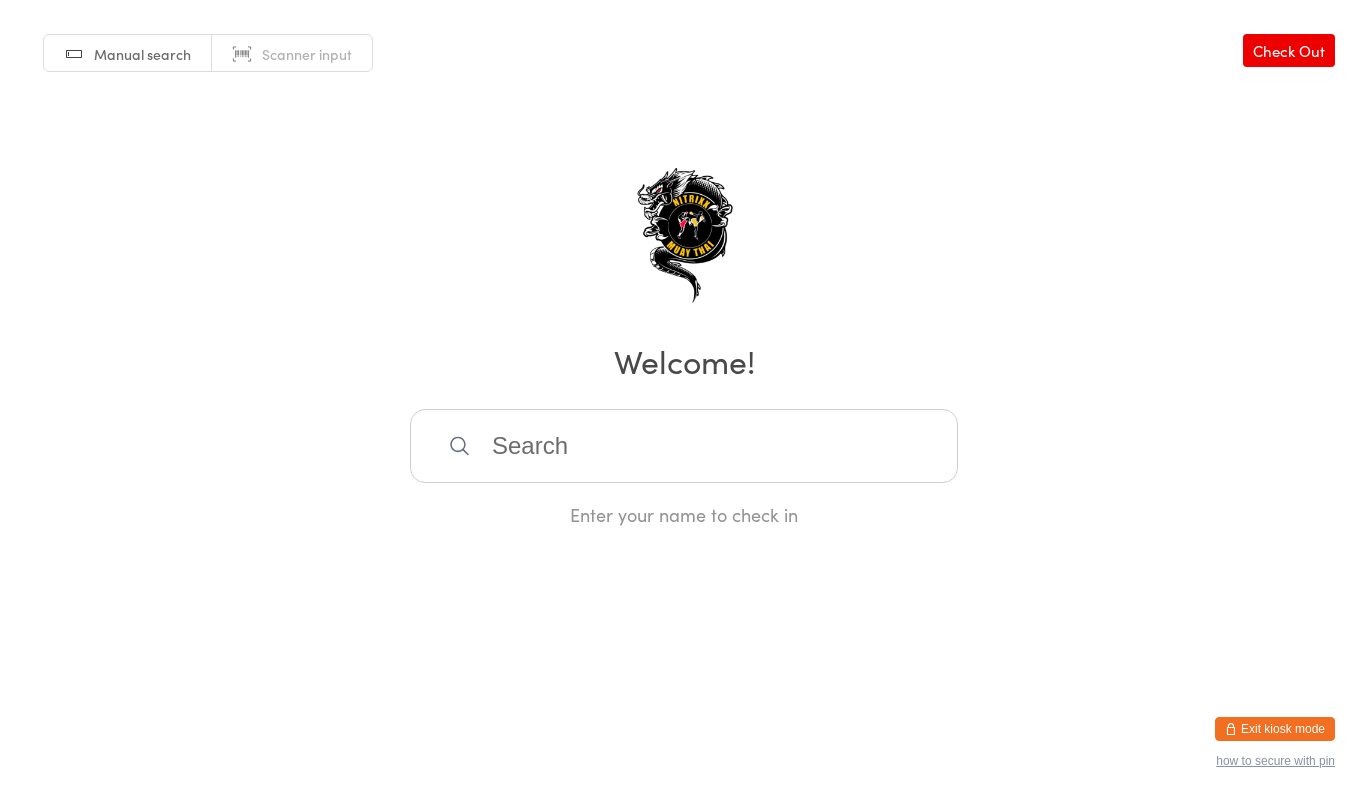 click at bounding box center [684, 446] 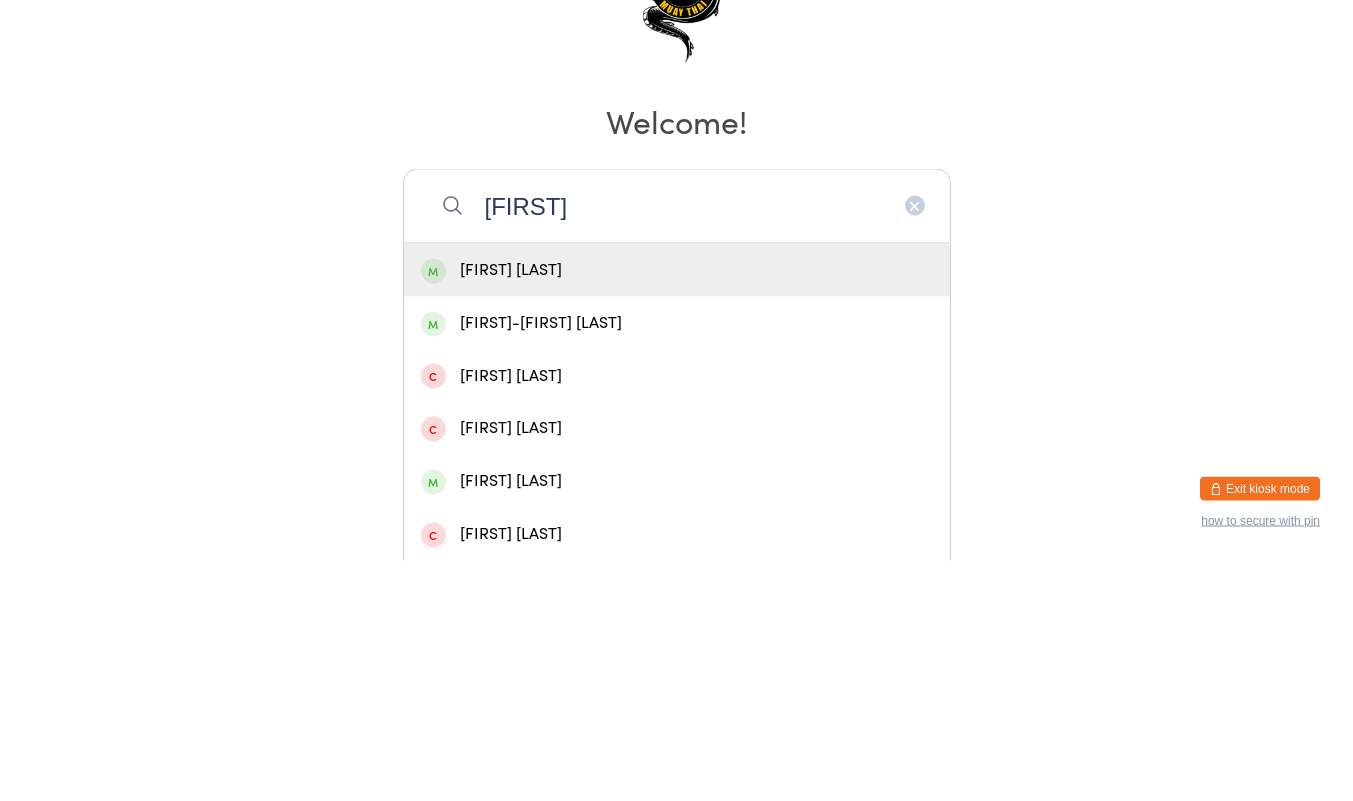 type on "[FIRST]" 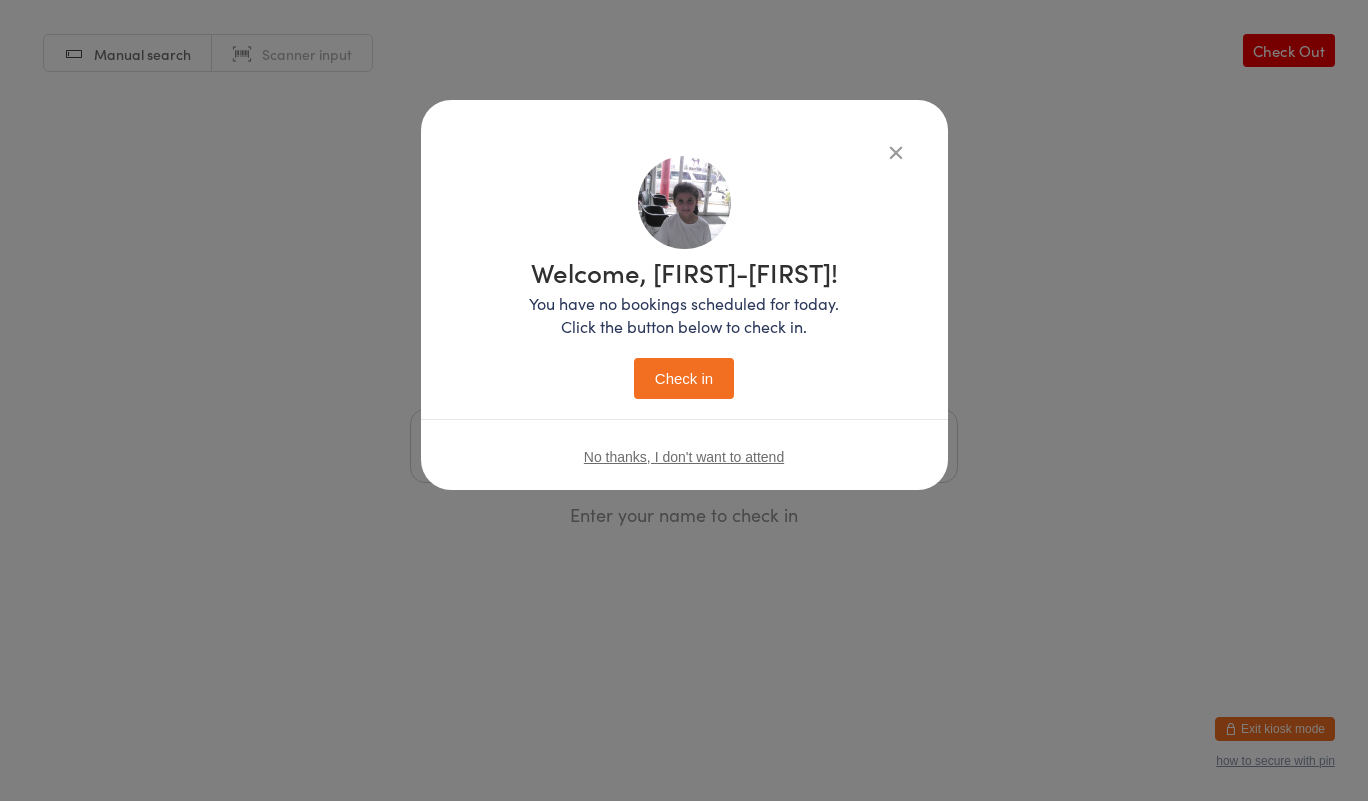 click on "Check in" at bounding box center [684, 378] 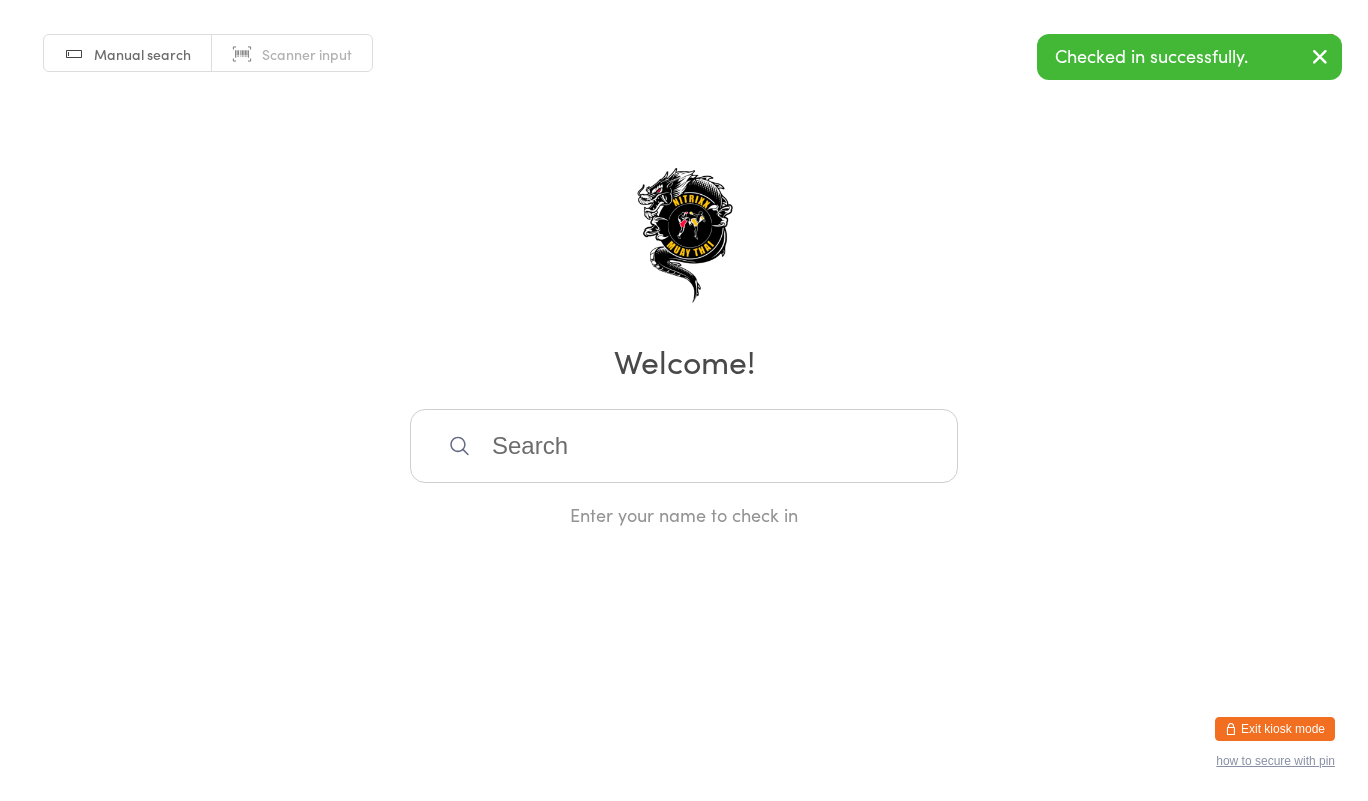 click at bounding box center (684, 446) 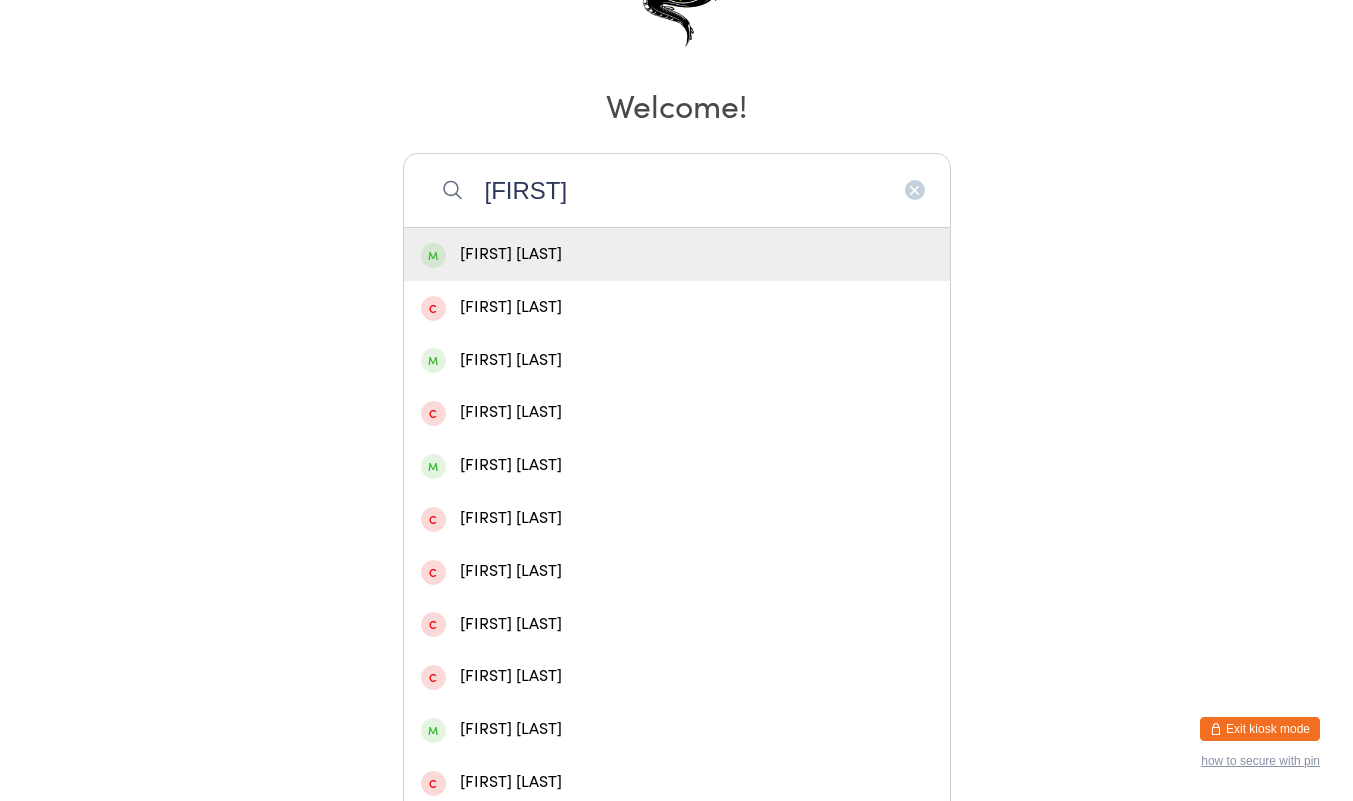 scroll, scrollTop: 218, scrollLeft: 0, axis: vertical 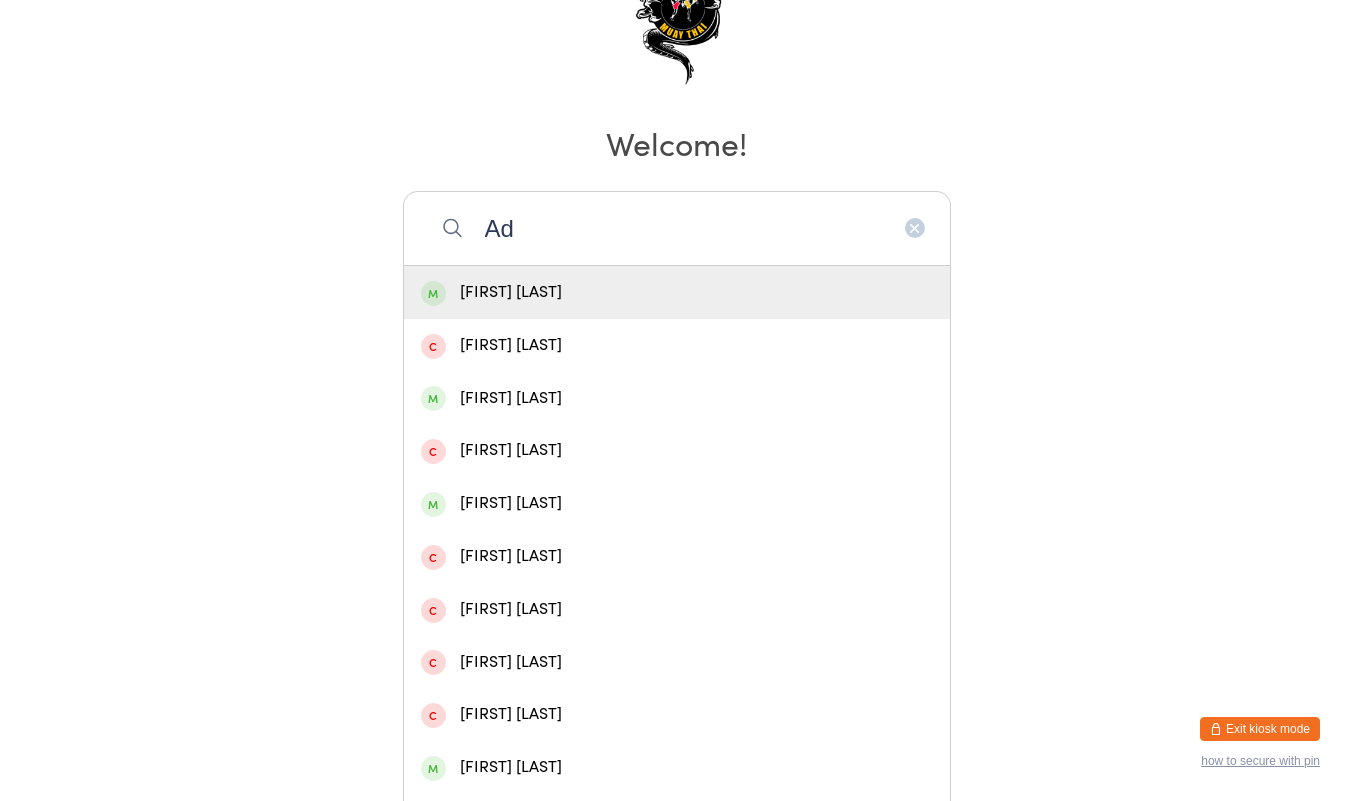 type on "A" 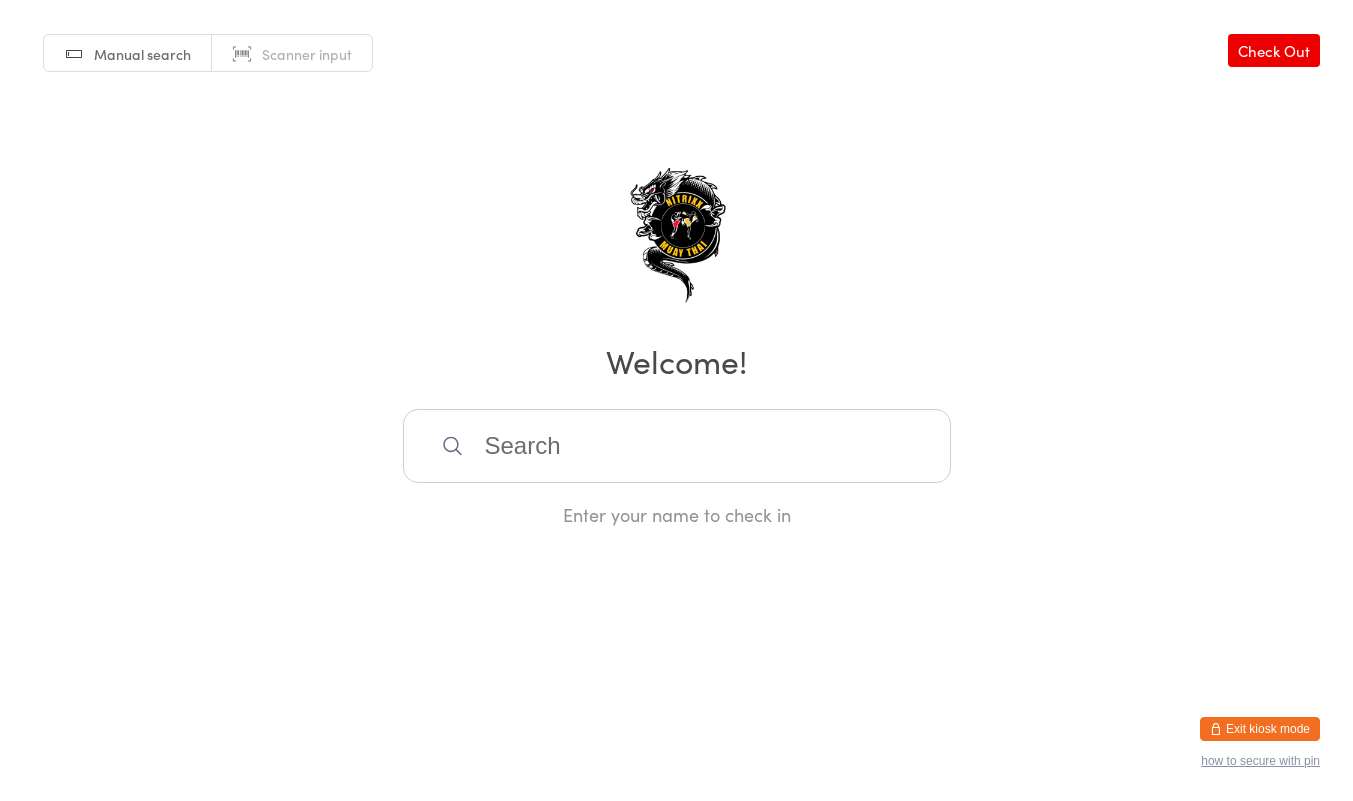 scroll, scrollTop: 0, scrollLeft: 0, axis: both 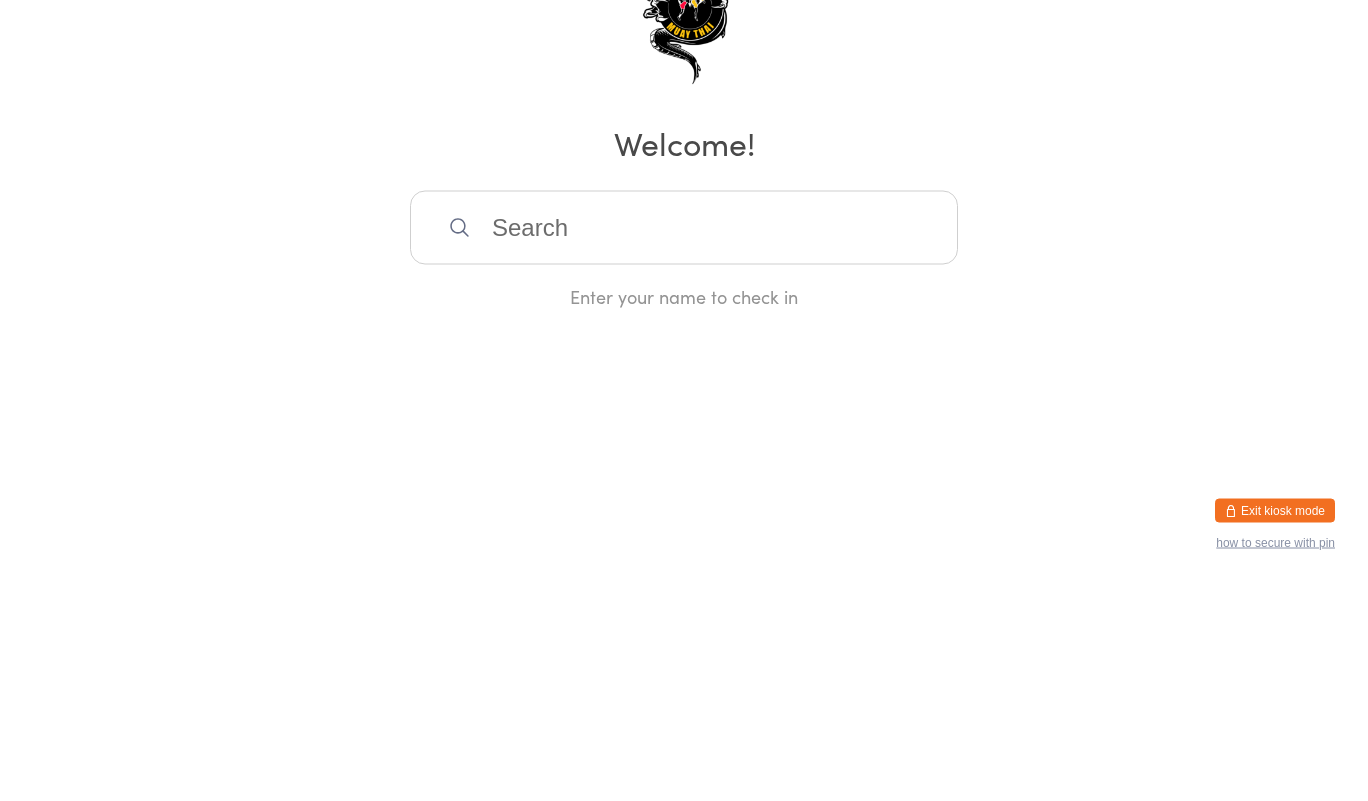click at bounding box center (684, 446) 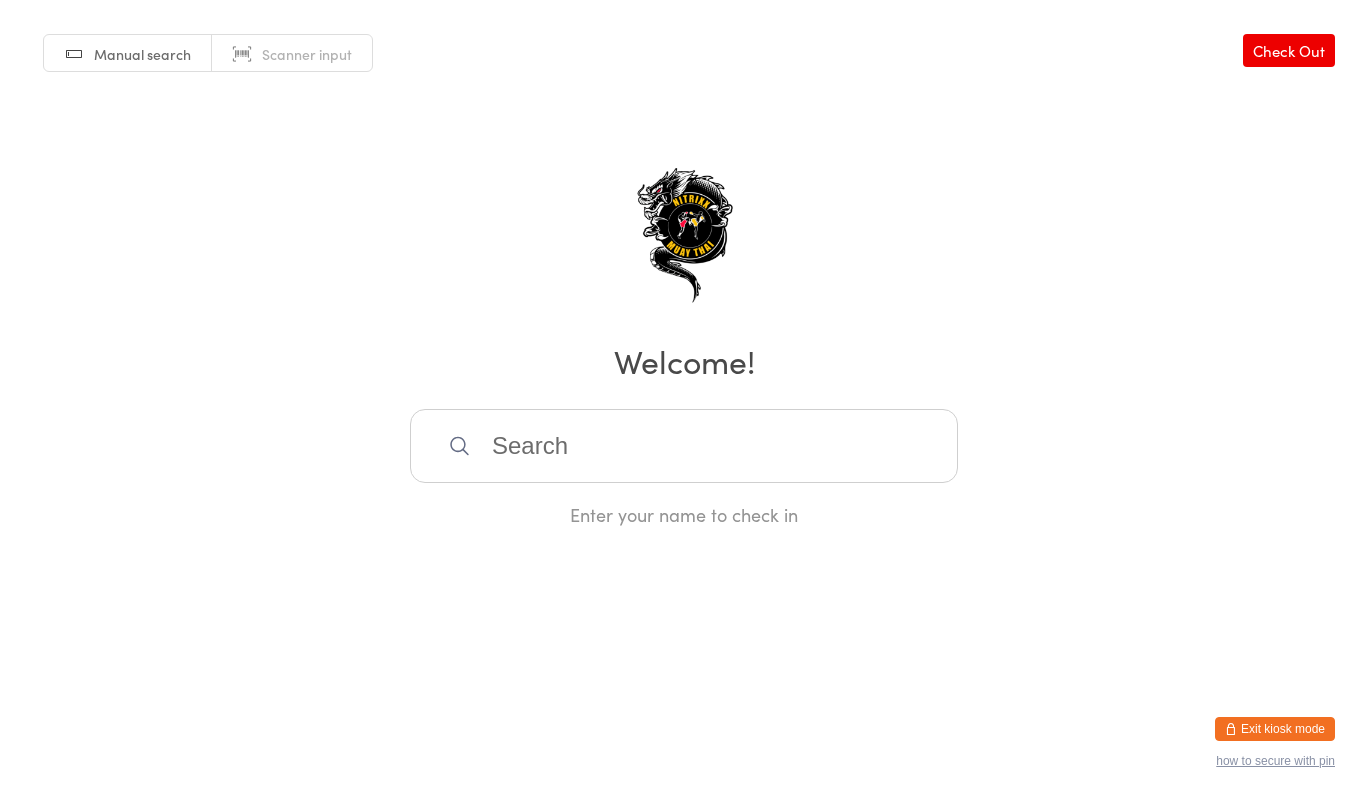click at bounding box center [684, 446] 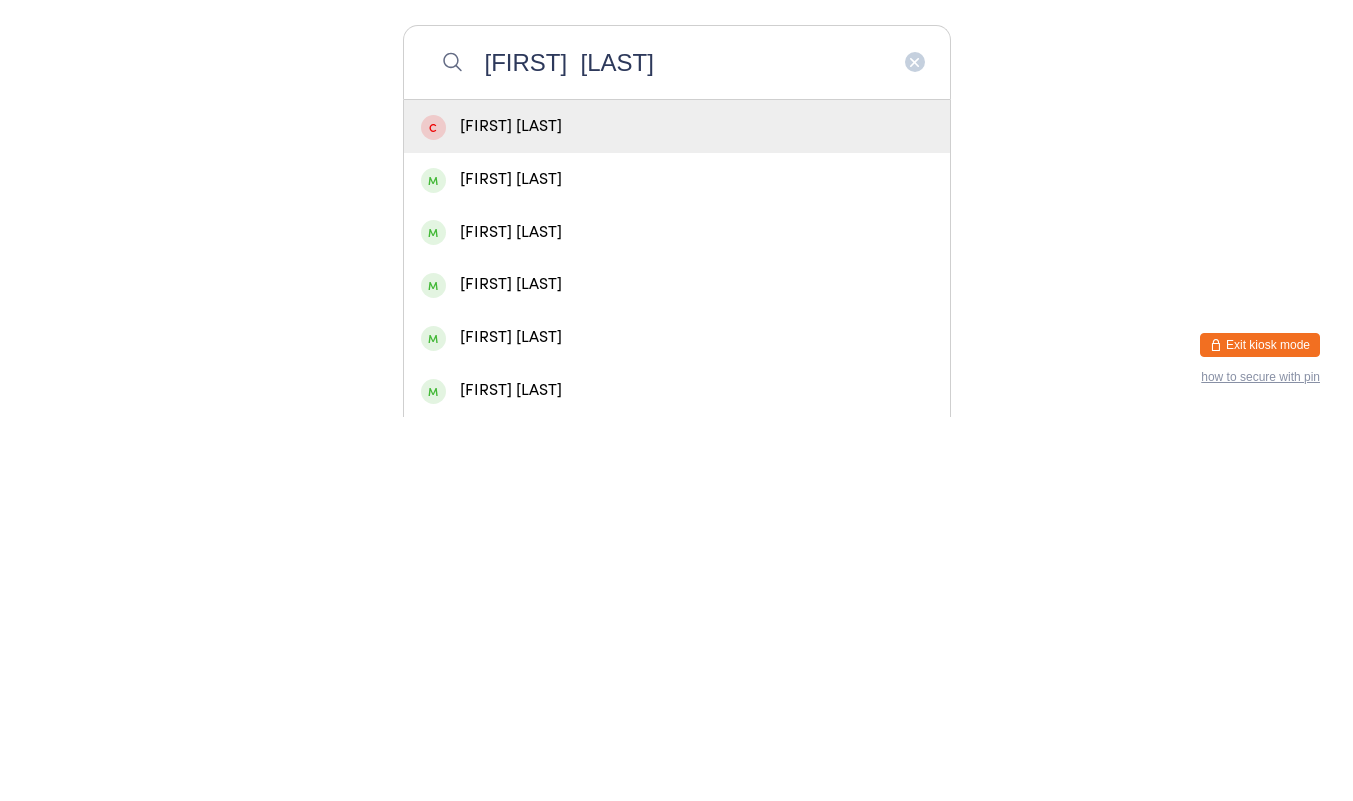 type on "[FIRST]  [LAST]" 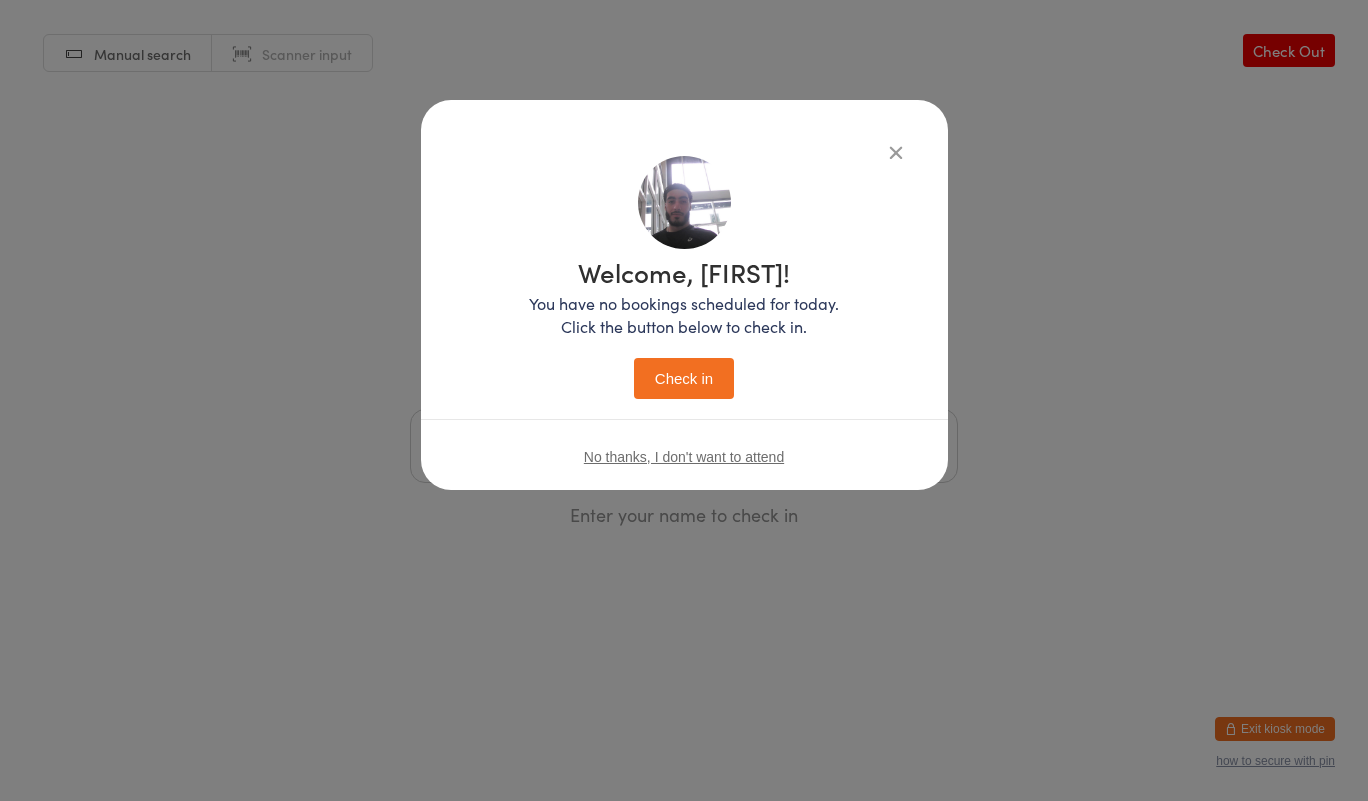 click on "Check in" at bounding box center [684, 378] 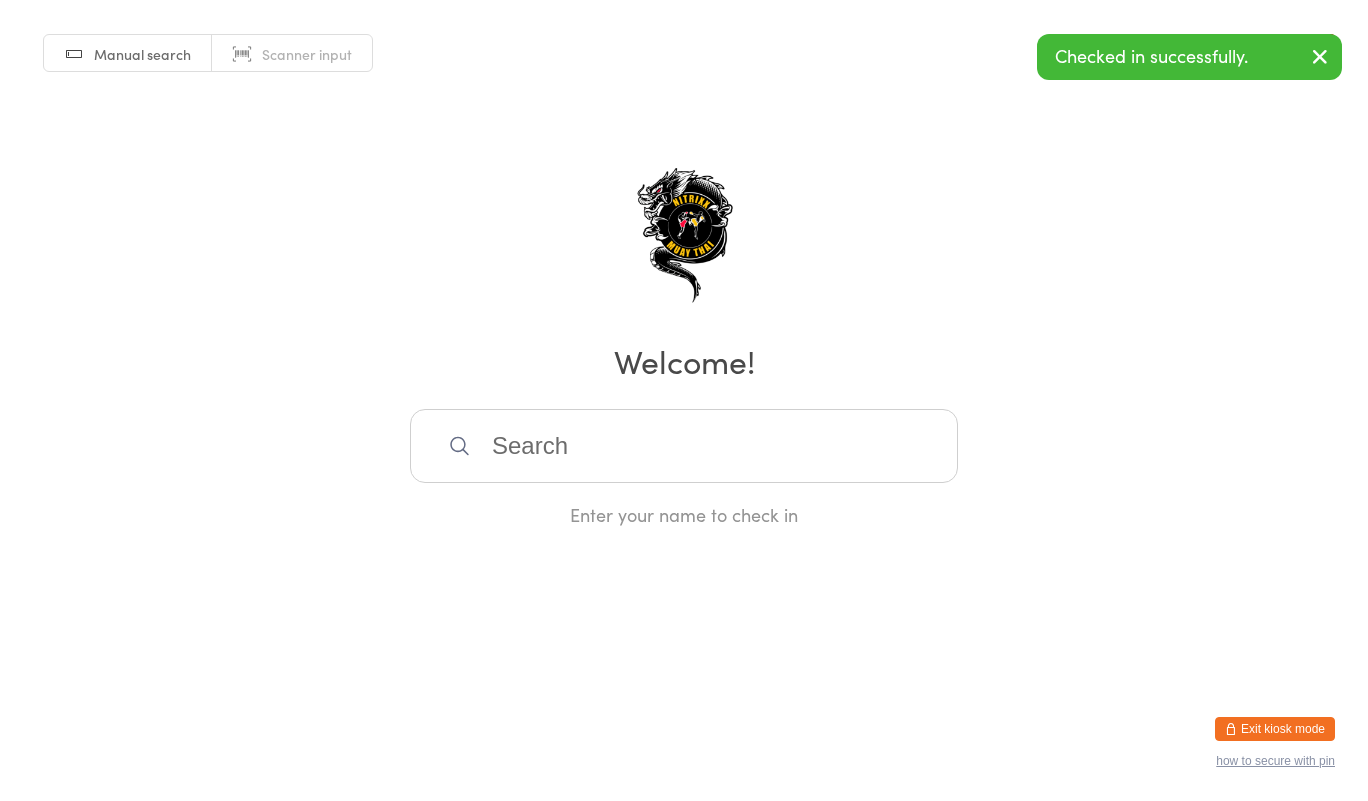 click at bounding box center [684, 446] 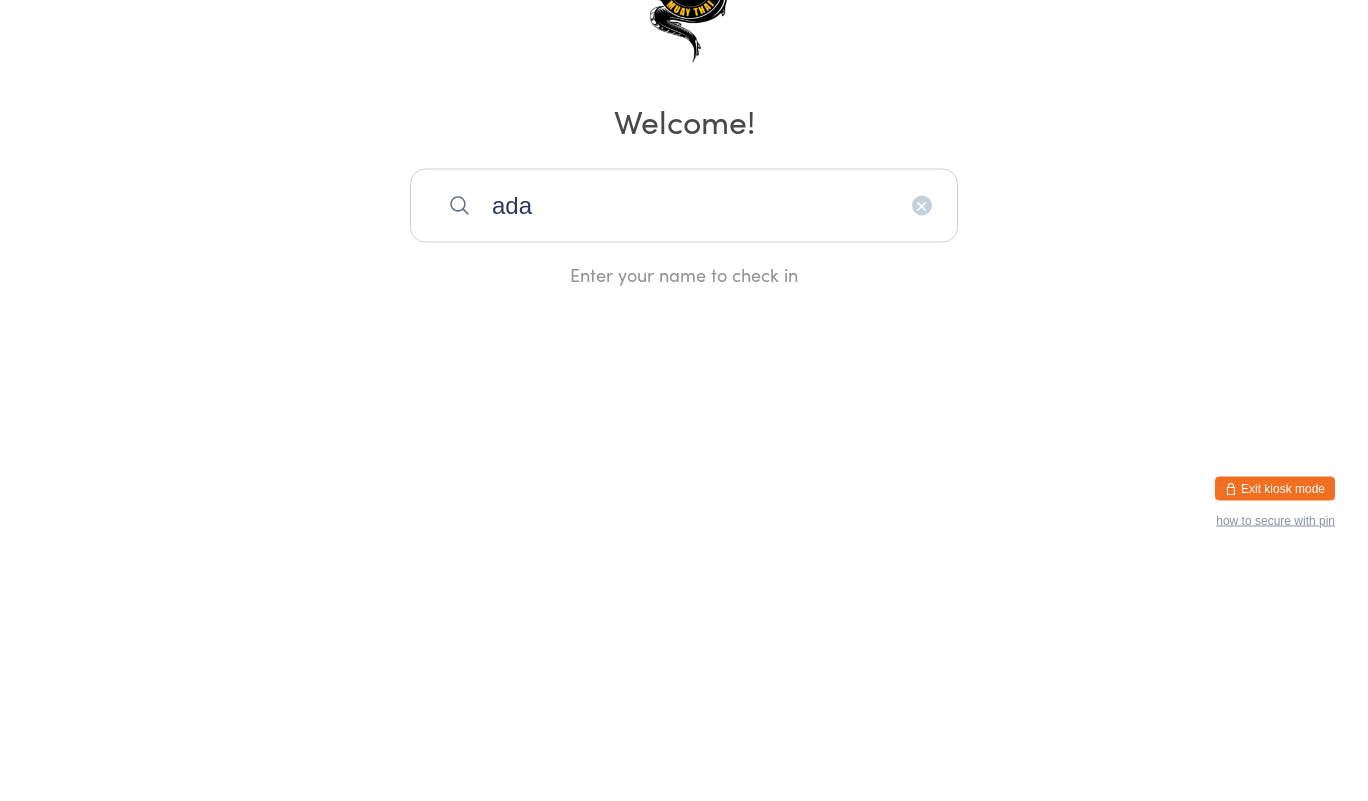 type on "adam" 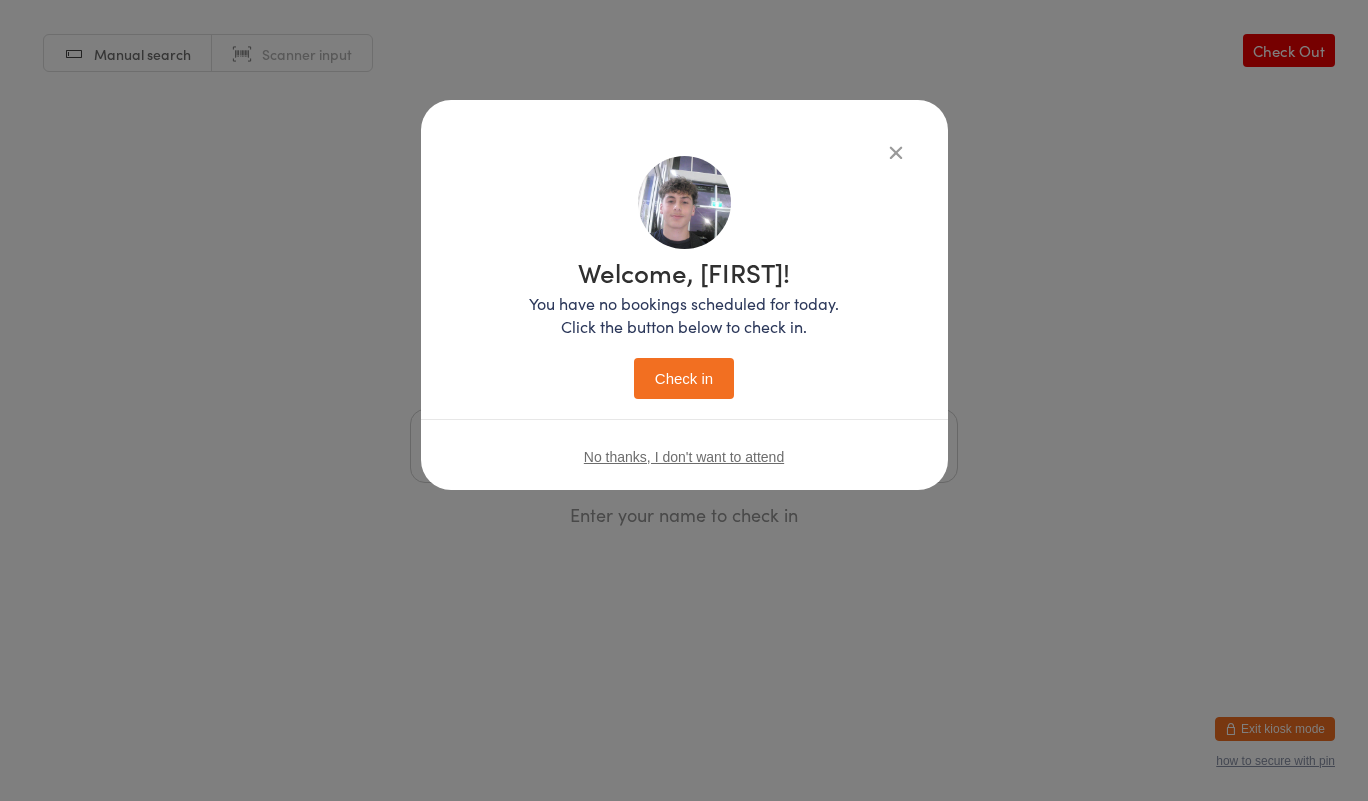 click at bounding box center (896, 152) 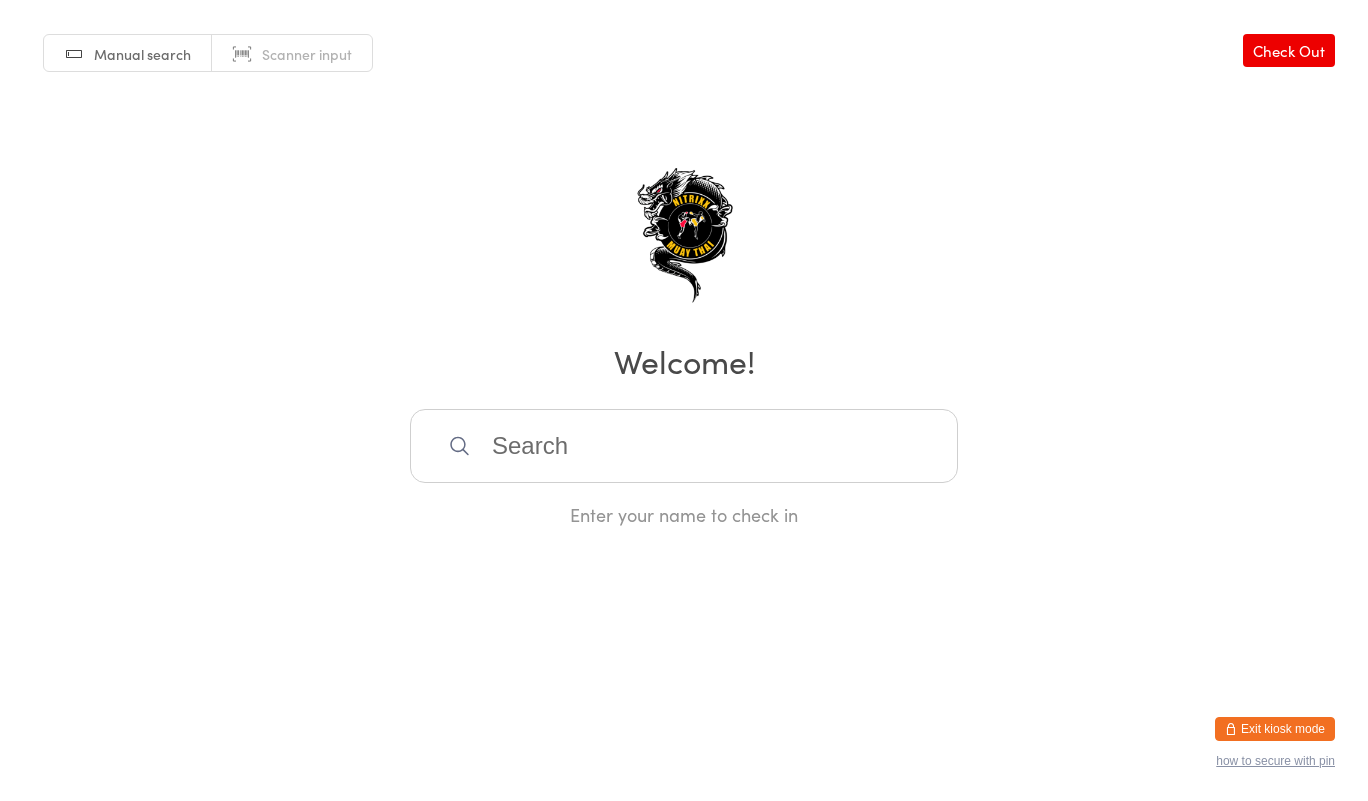 click at bounding box center [684, 446] 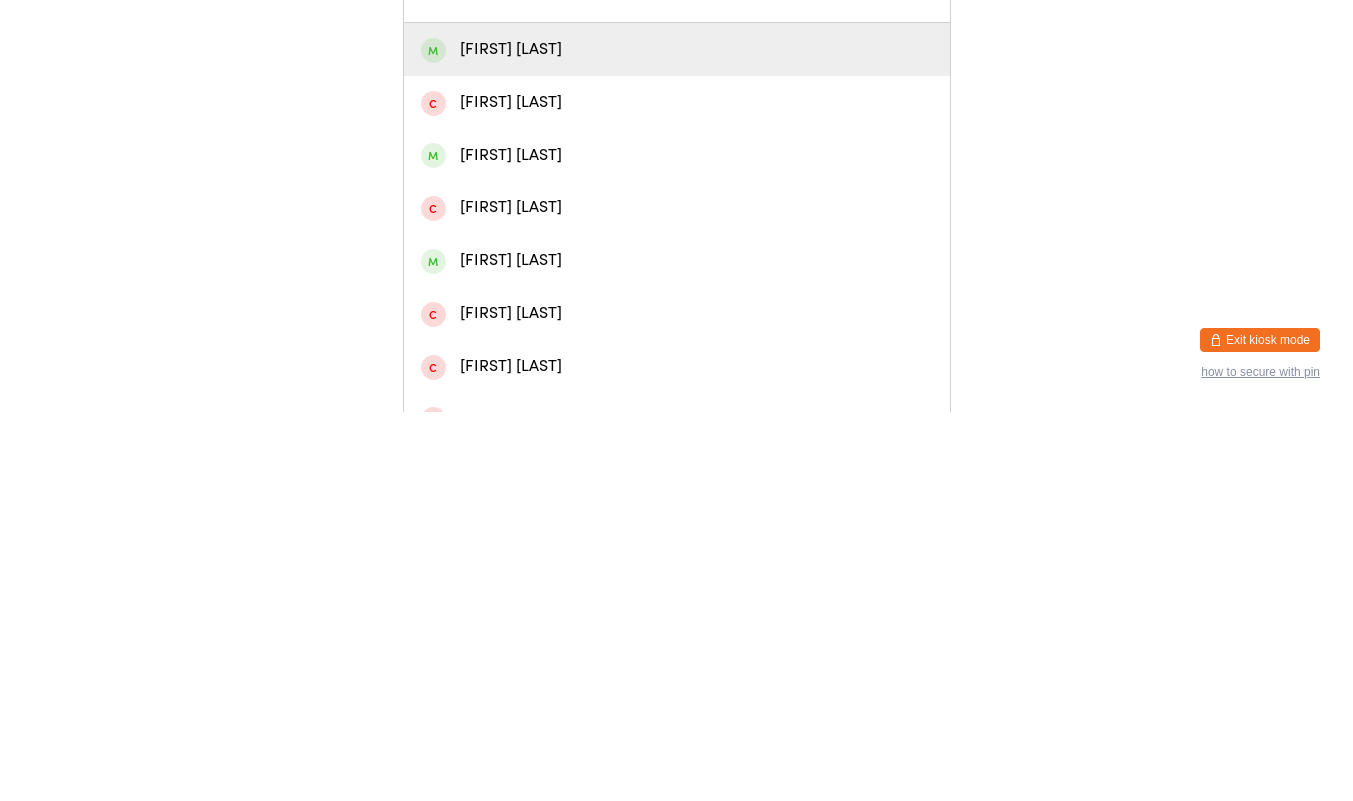 scroll, scrollTop: 72, scrollLeft: 0, axis: vertical 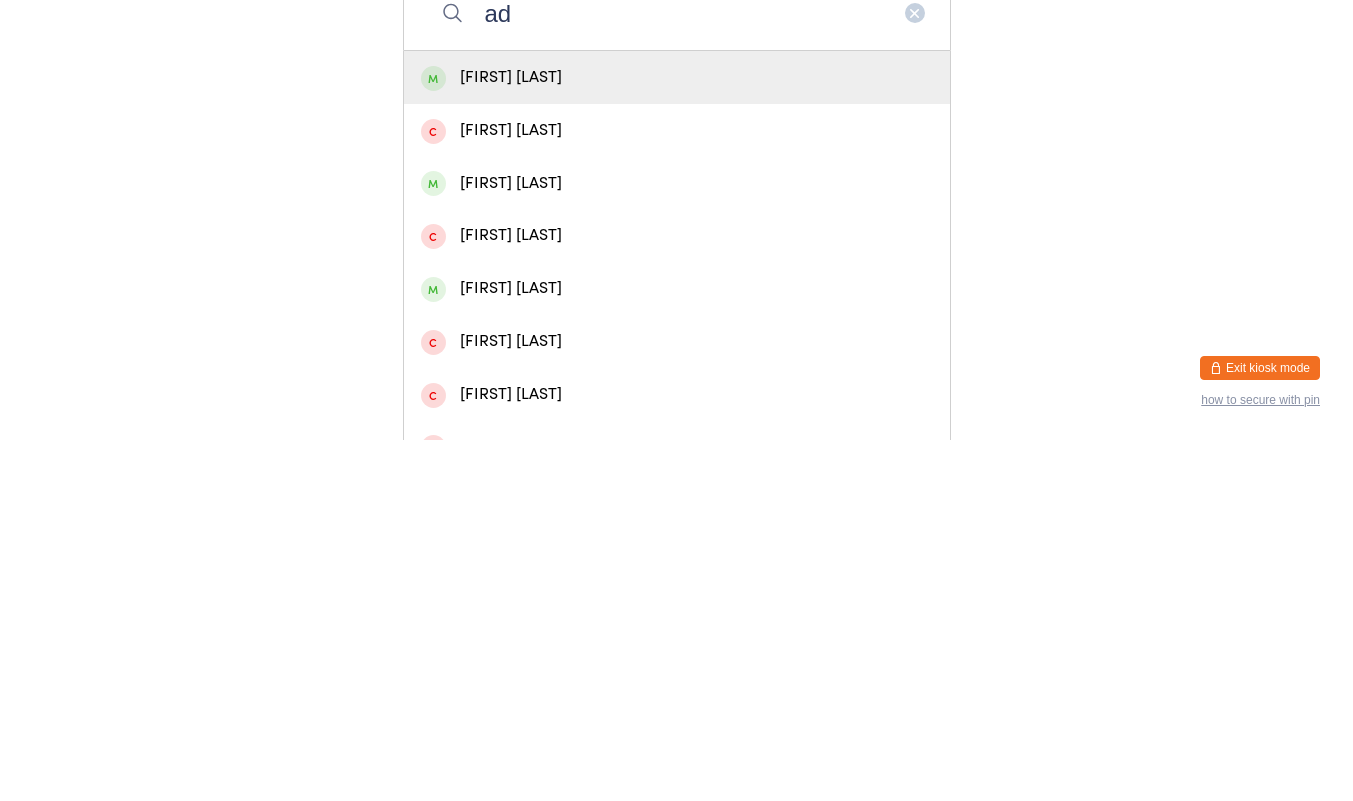 type on "a" 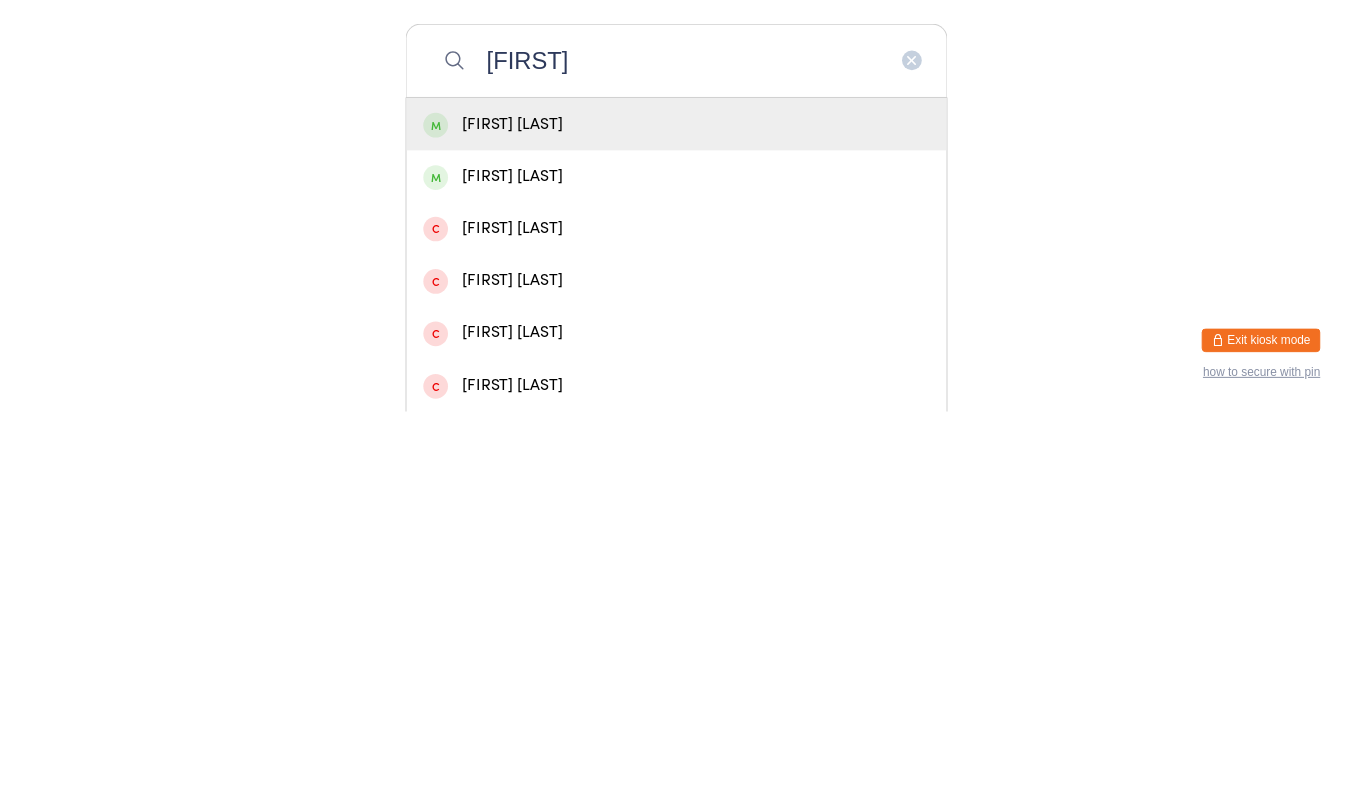 scroll, scrollTop: 44, scrollLeft: 0, axis: vertical 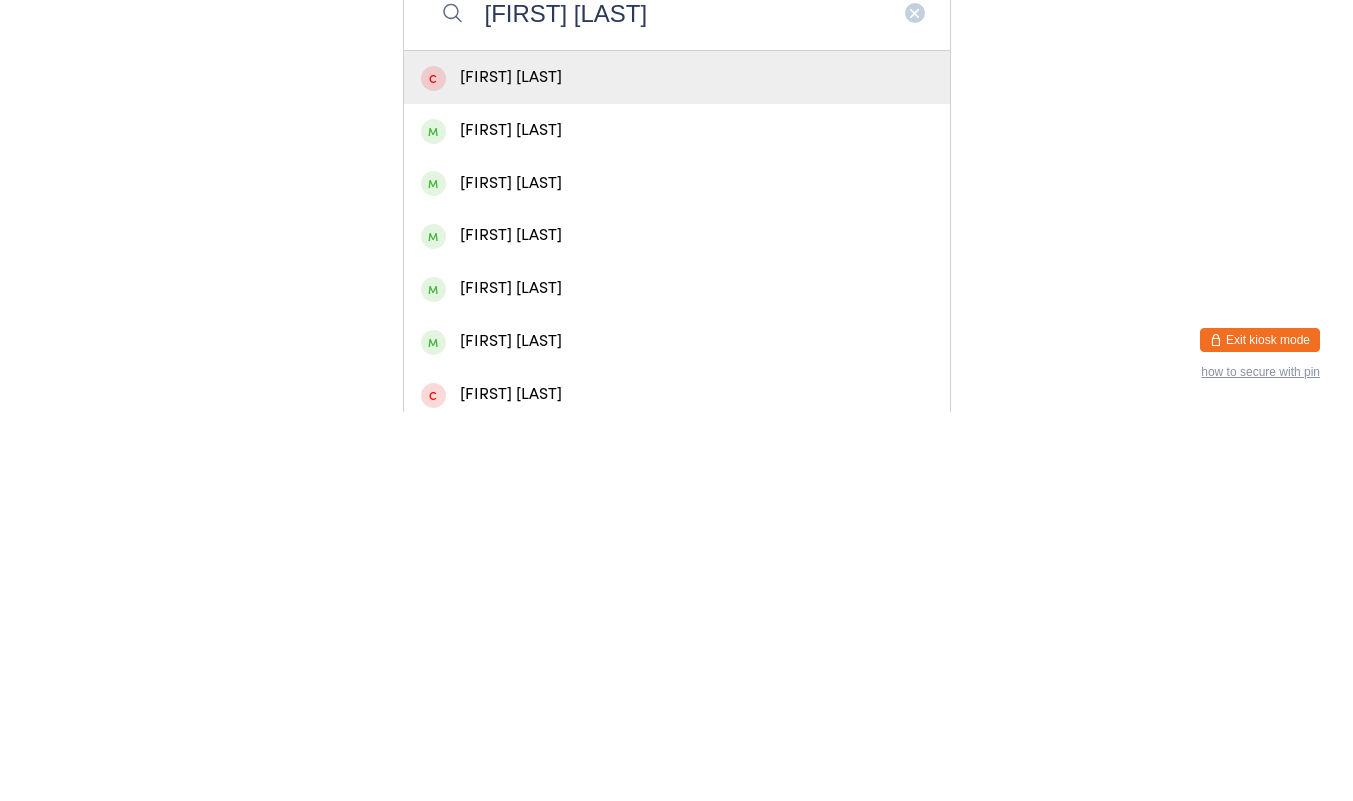 type on "[FIRST] [LAST]" 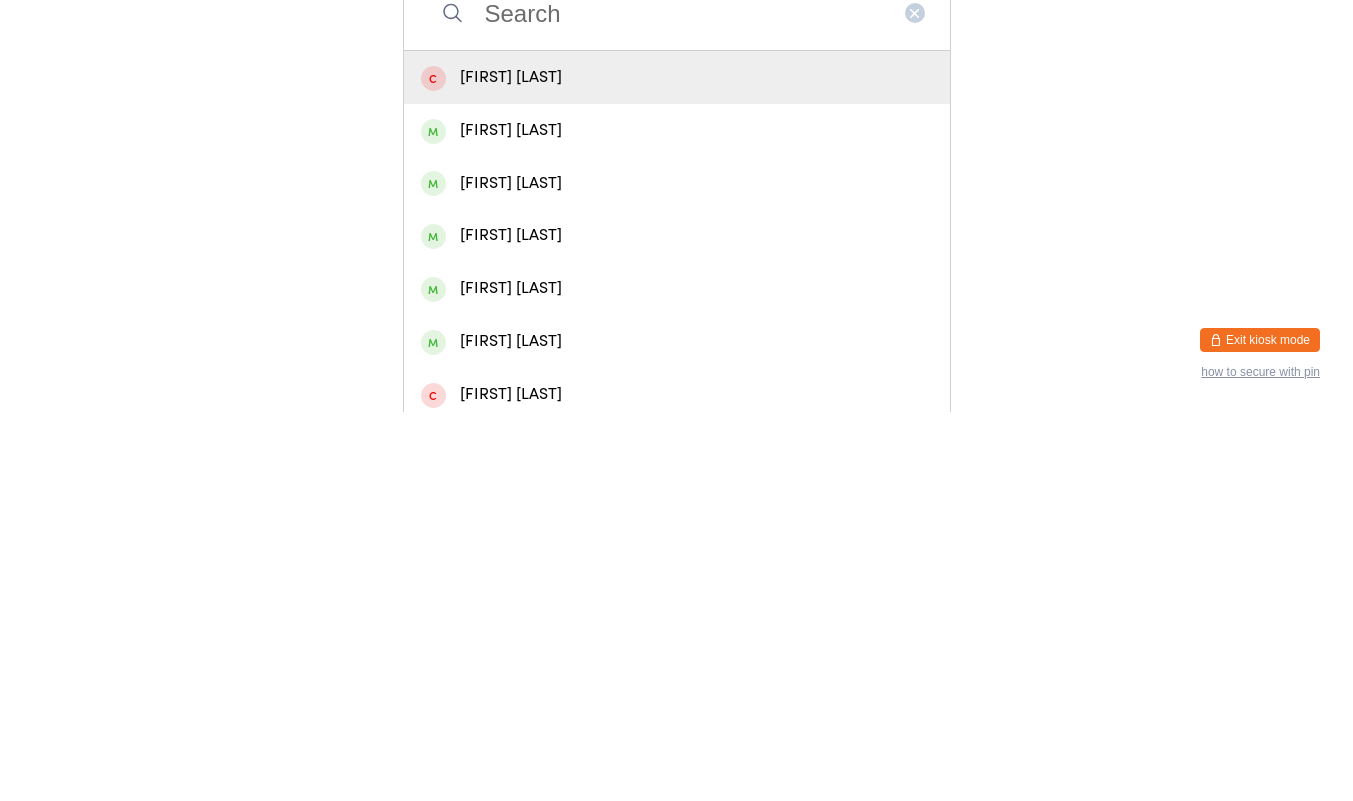 scroll, scrollTop: 0, scrollLeft: 0, axis: both 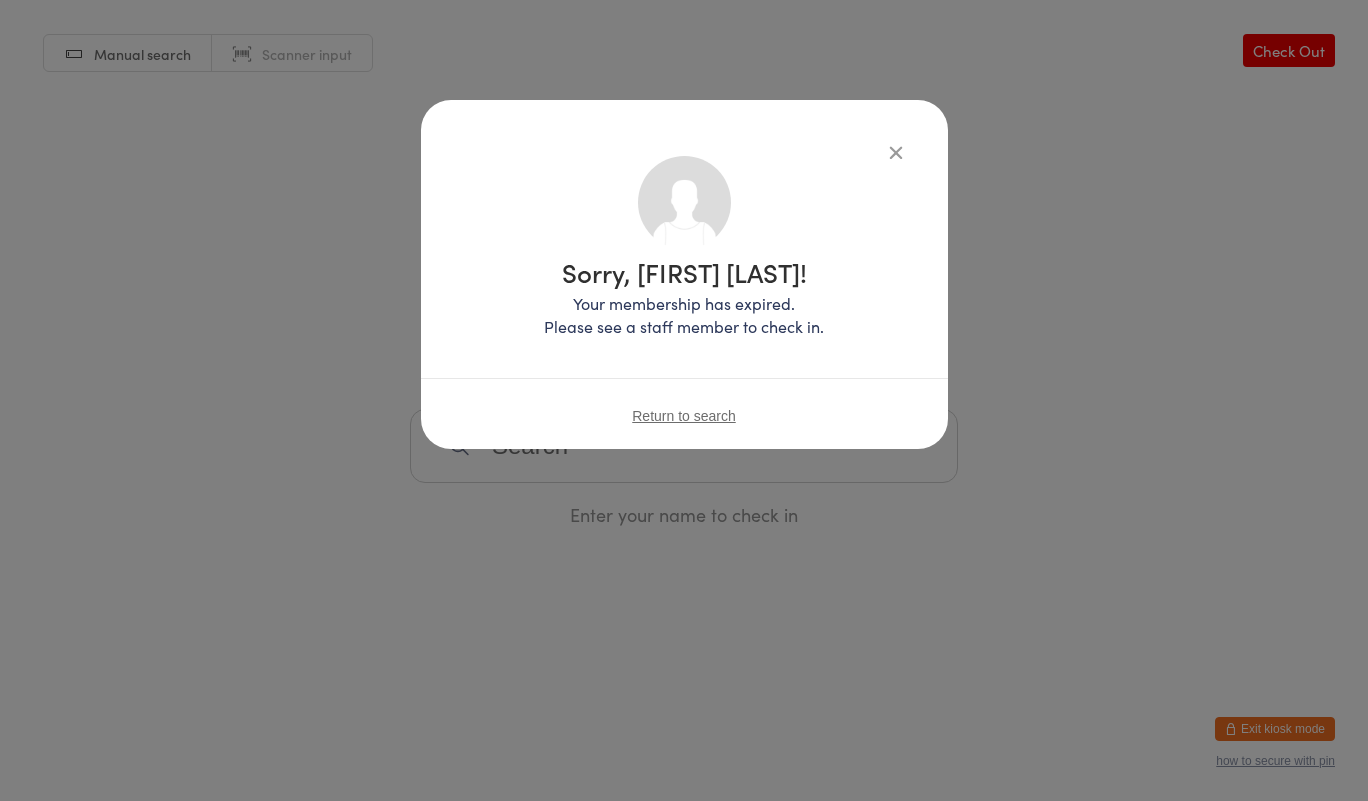 click at bounding box center [896, 152] 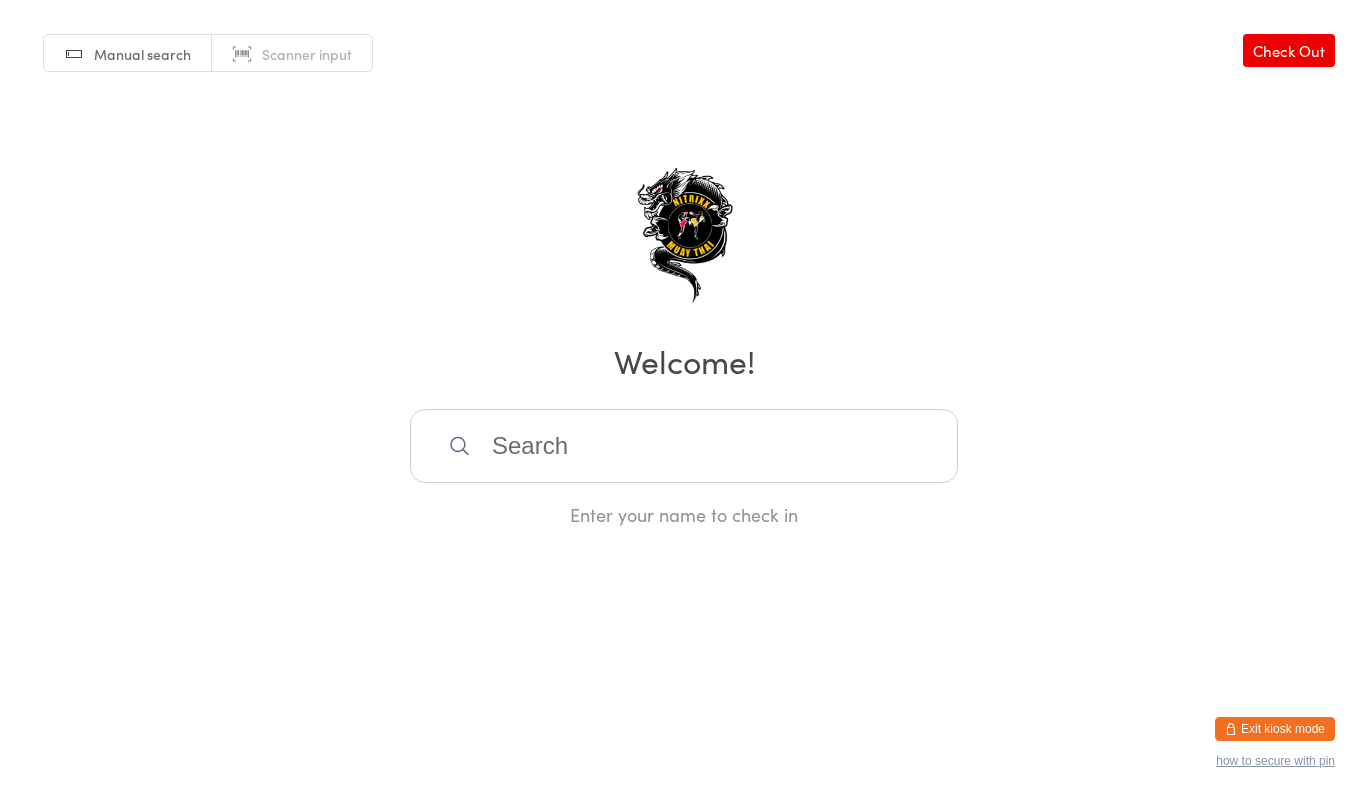 click at bounding box center (684, 446) 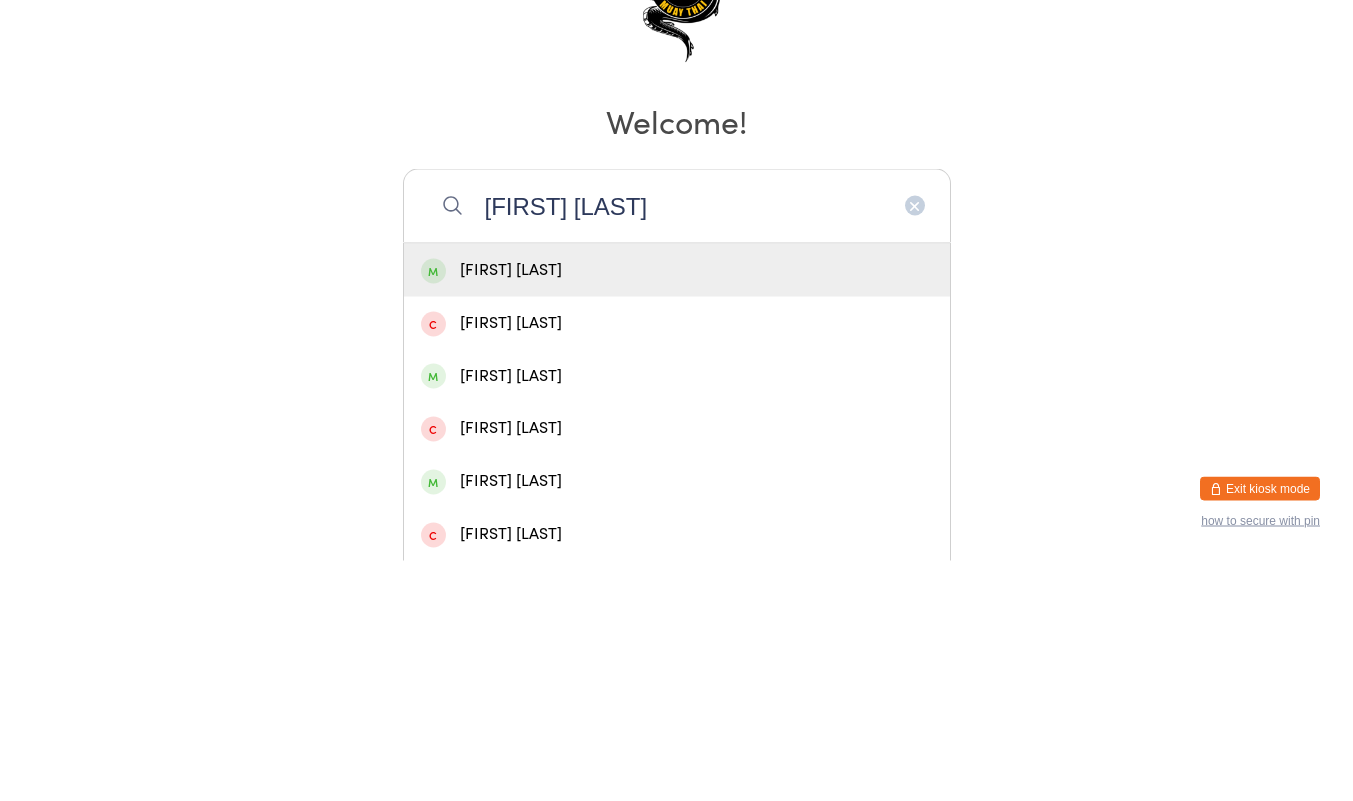 type on "[FIRST] [LAST]" 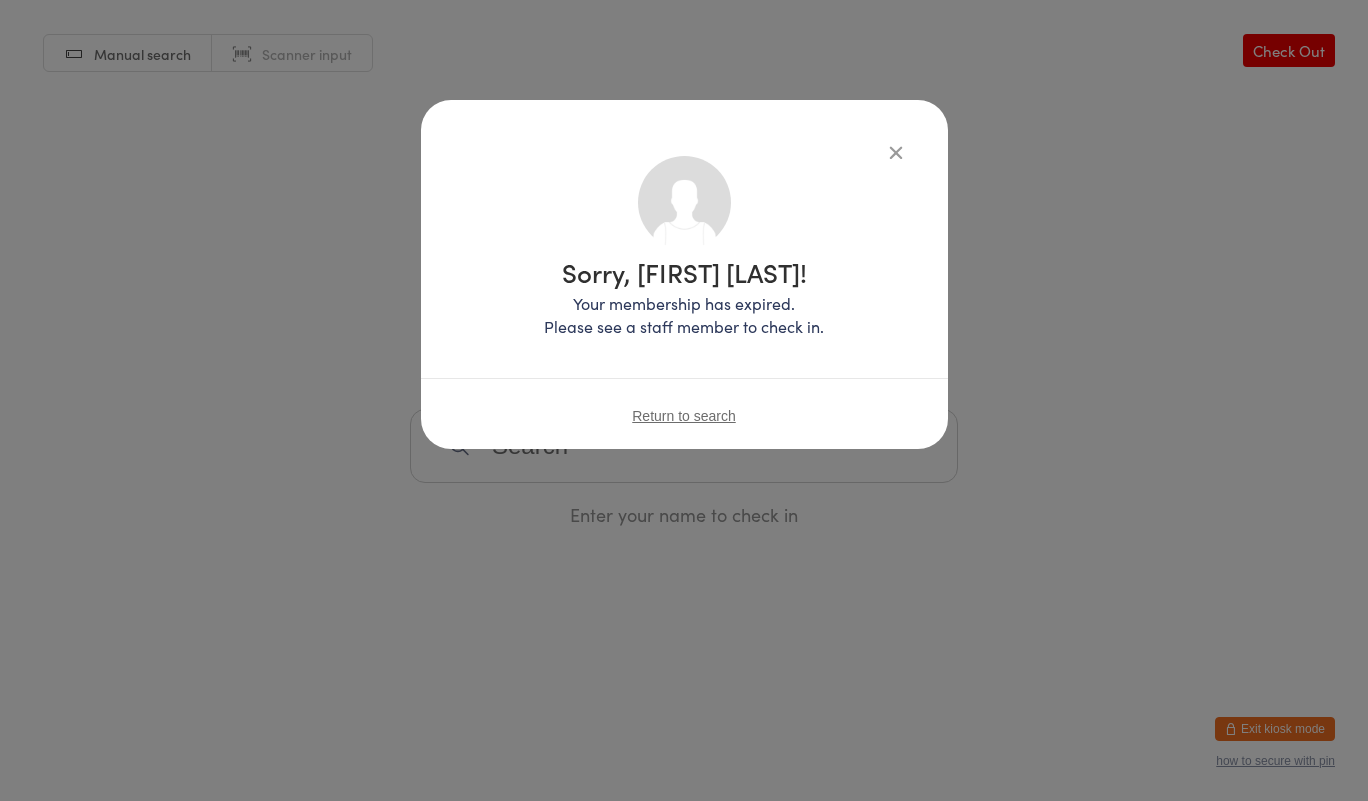 click at bounding box center [896, 152] 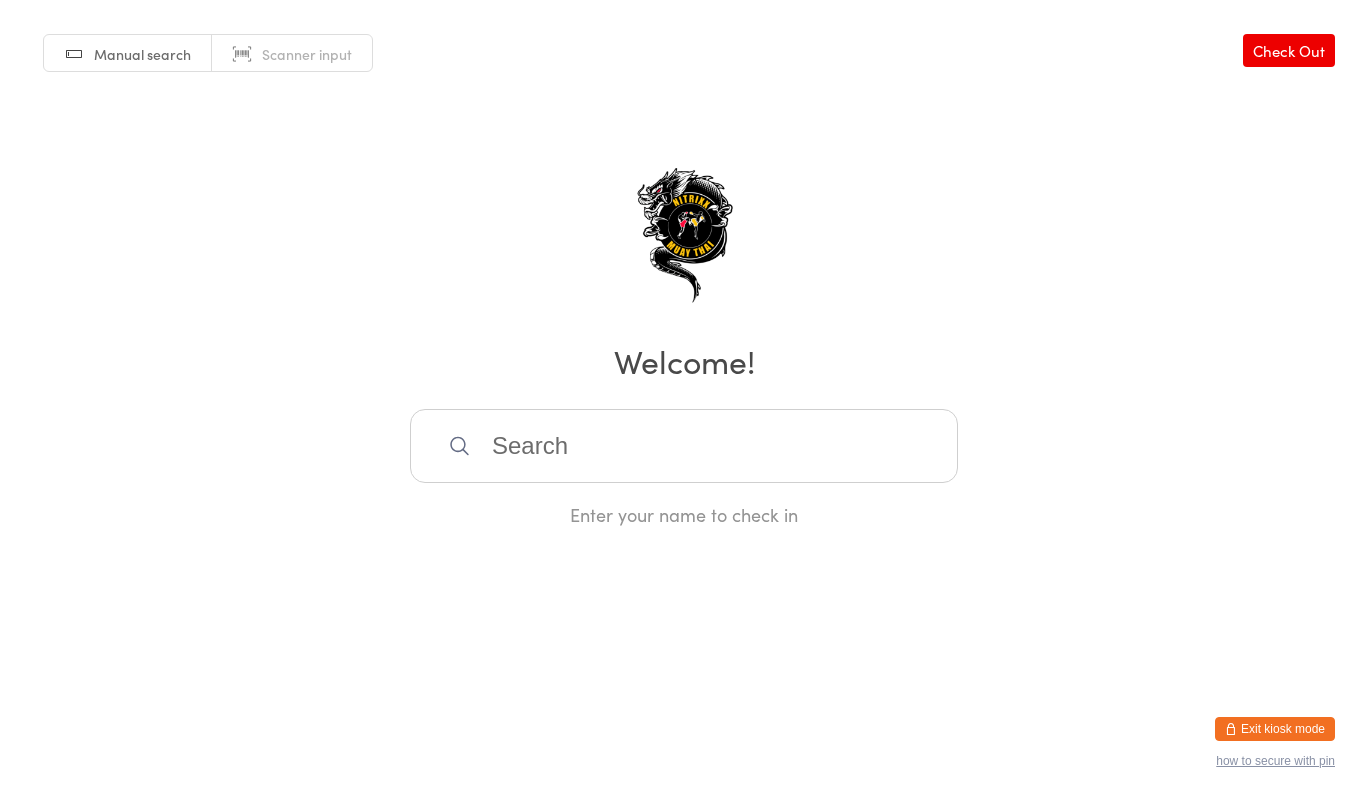 click at bounding box center [684, 446] 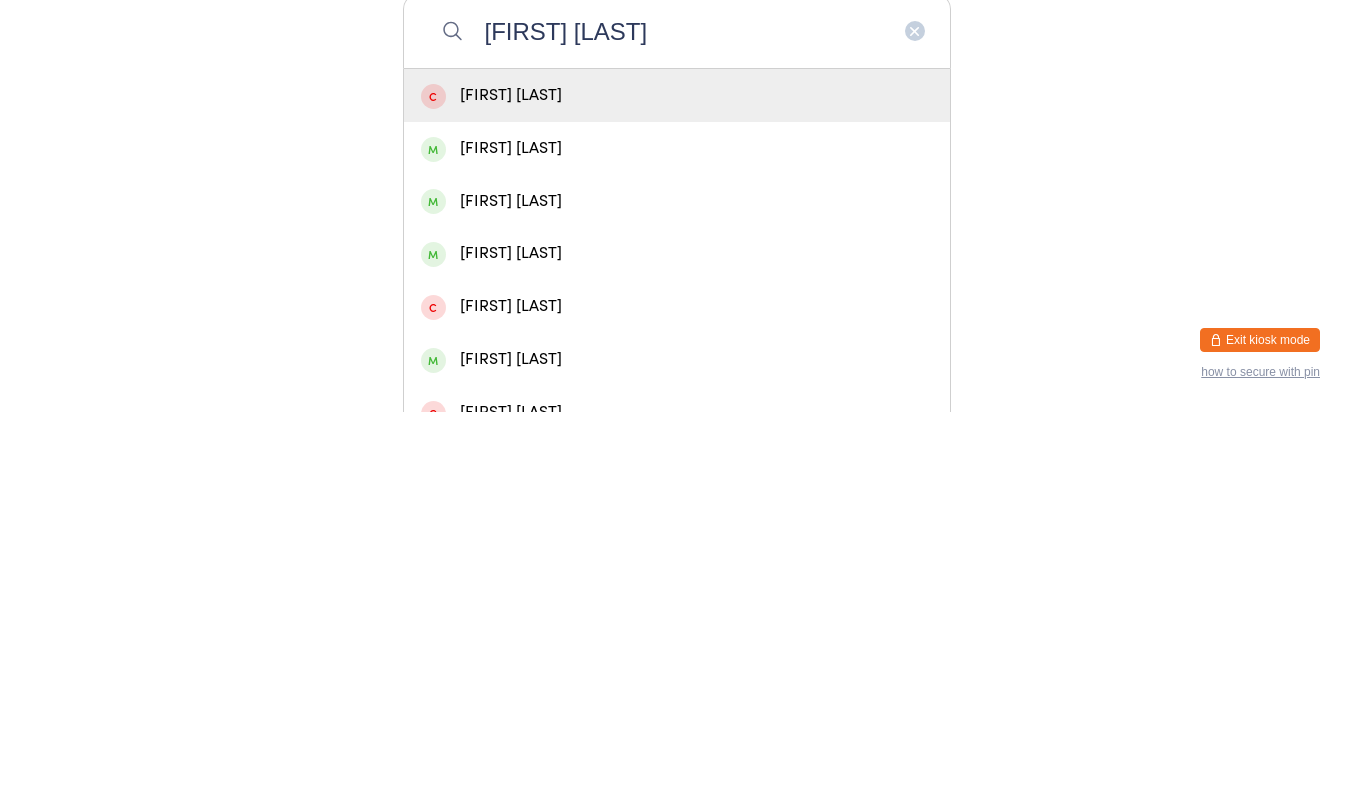 scroll, scrollTop: 35, scrollLeft: 0, axis: vertical 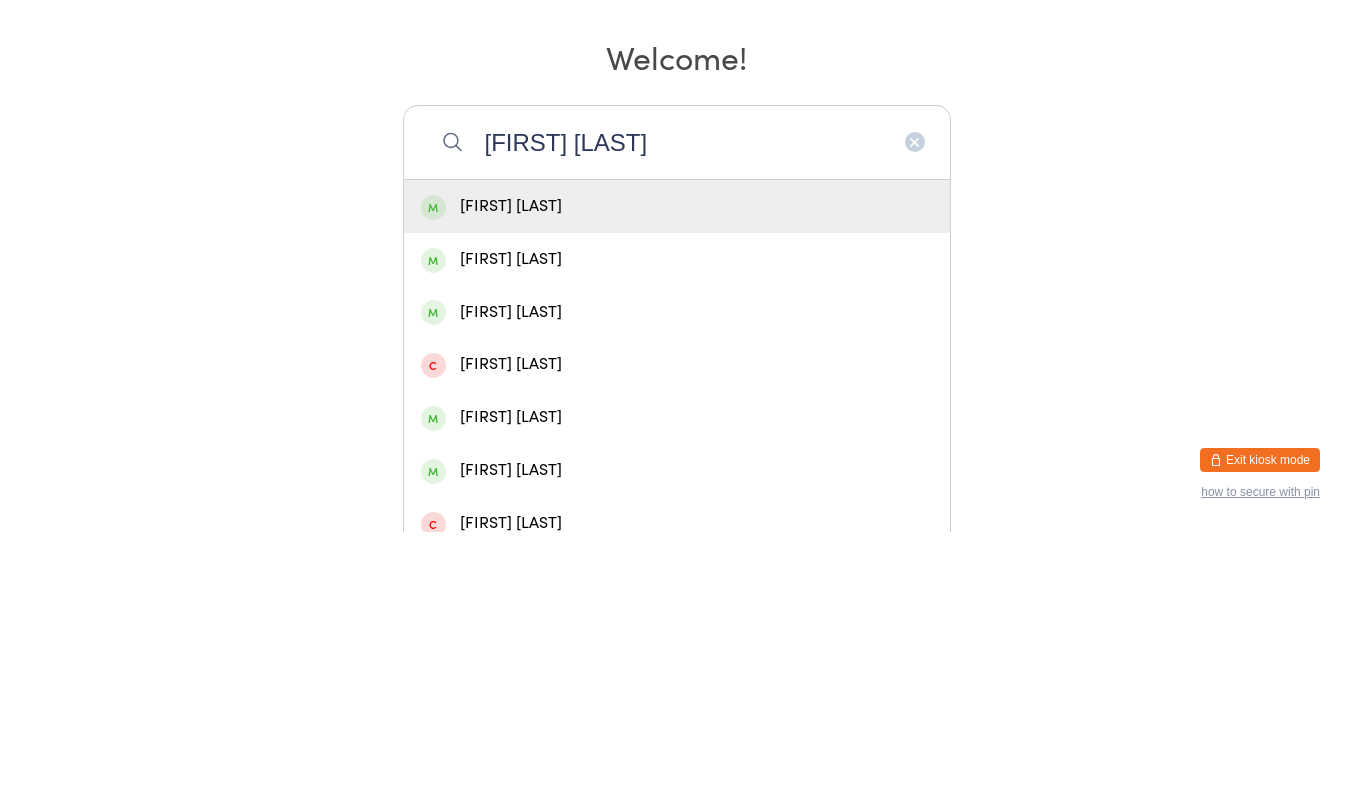 type on "[FIRST] [LAST]" 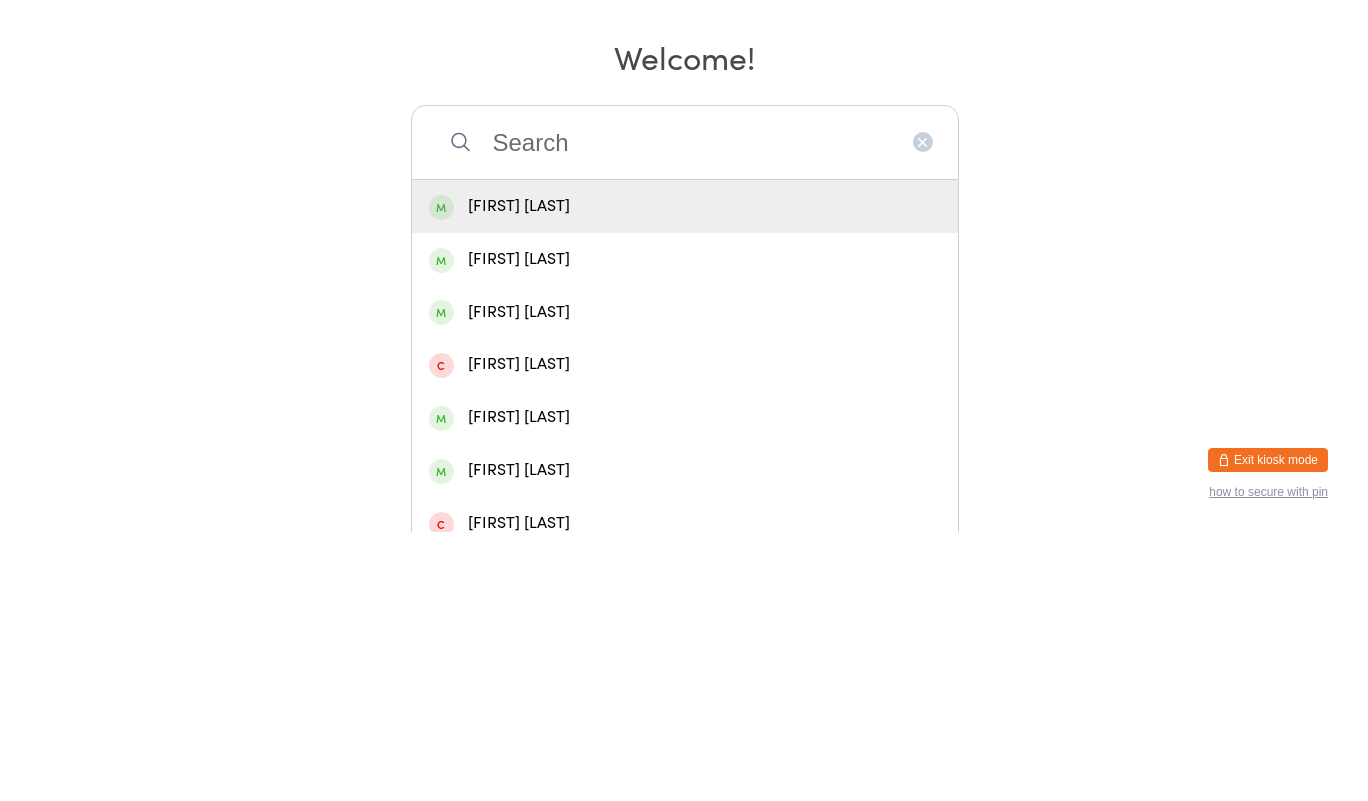 scroll, scrollTop: 0, scrollLeft: 0, axis: both 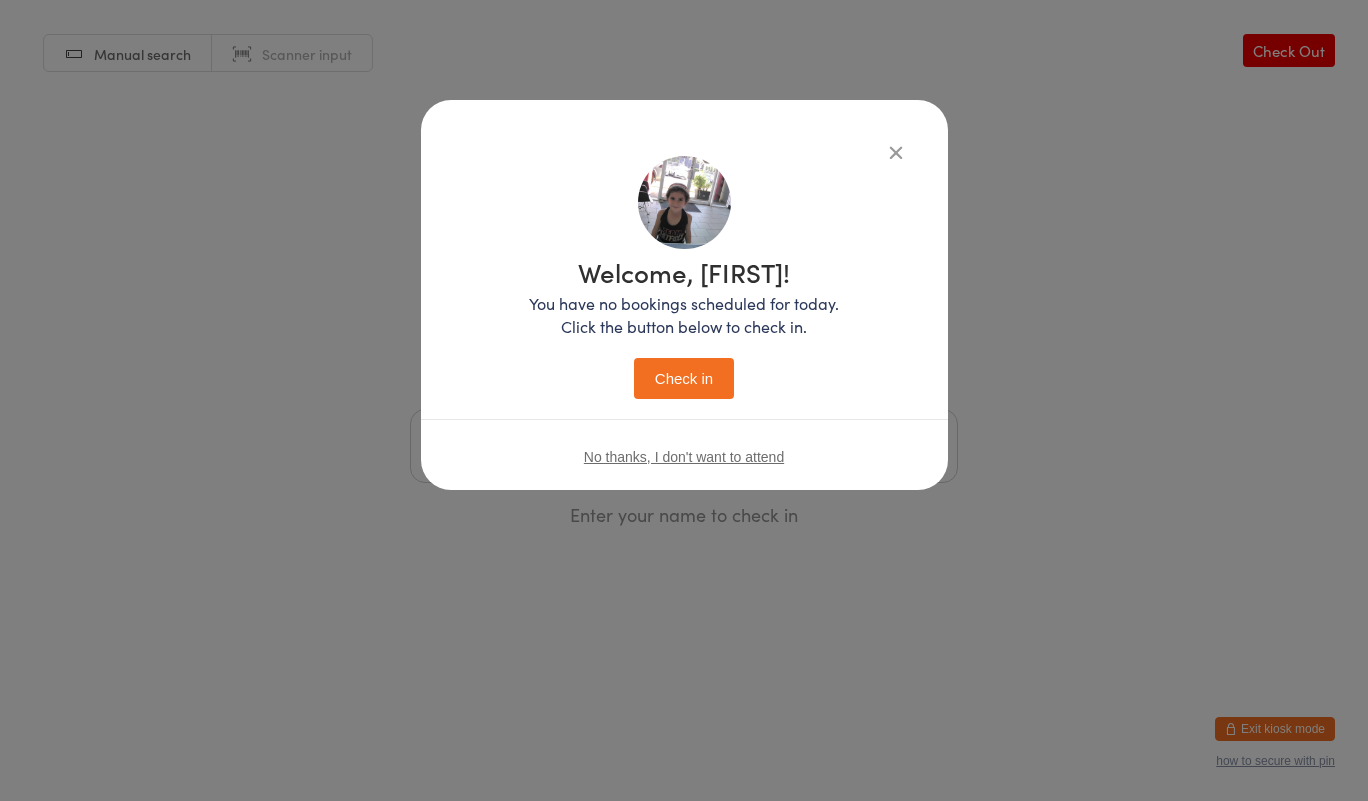 click on "Check in" at bounding box center [684, 378] 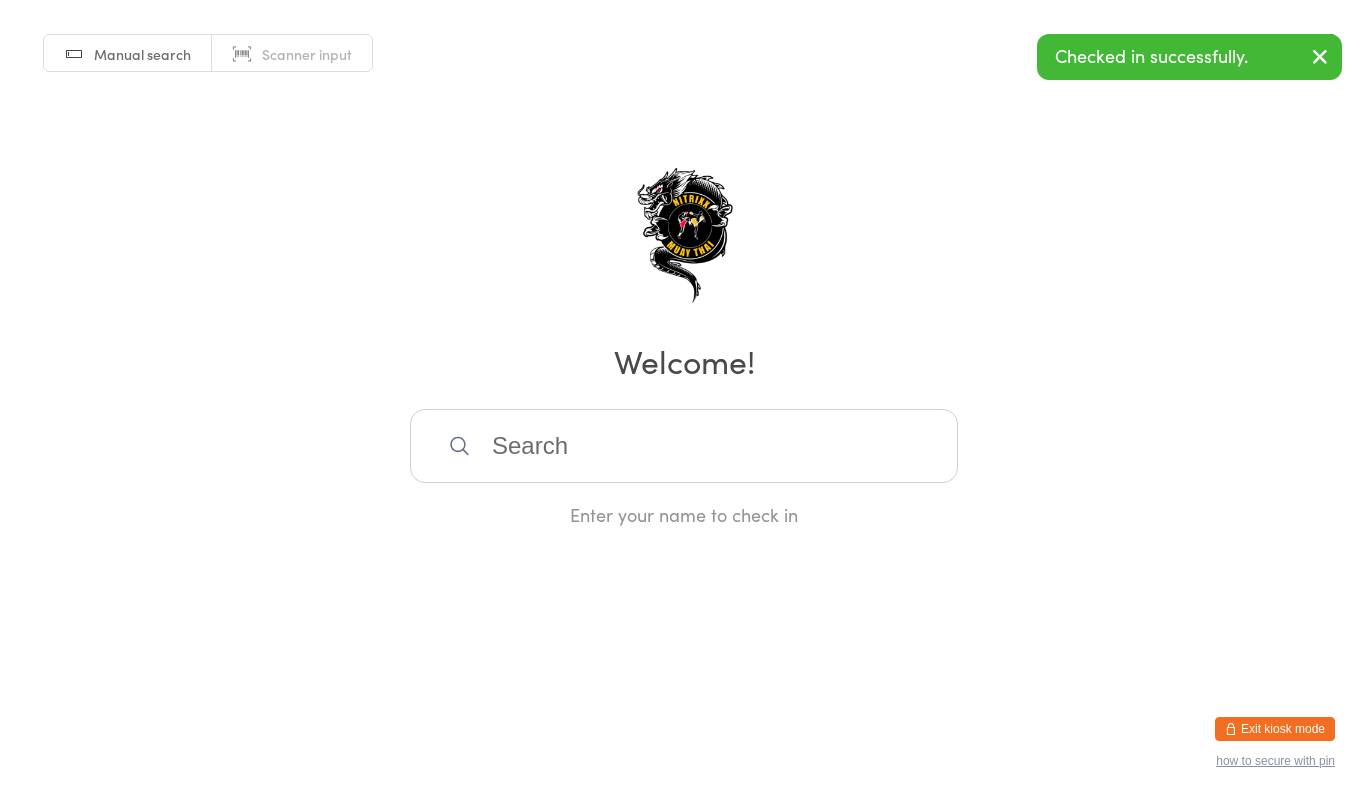 click on "You have now entered Kiosk Mode. Members will be able to check themselves in using the search field below. Click "Exit kiosk mode" below to exit Kiosk Mode at any time. Checked in successfully. Manual search Scanner input Check Out Welcome! Enter your name to check in Exit kiosk mode how to secure with pin" at bounding box center (684, 400) 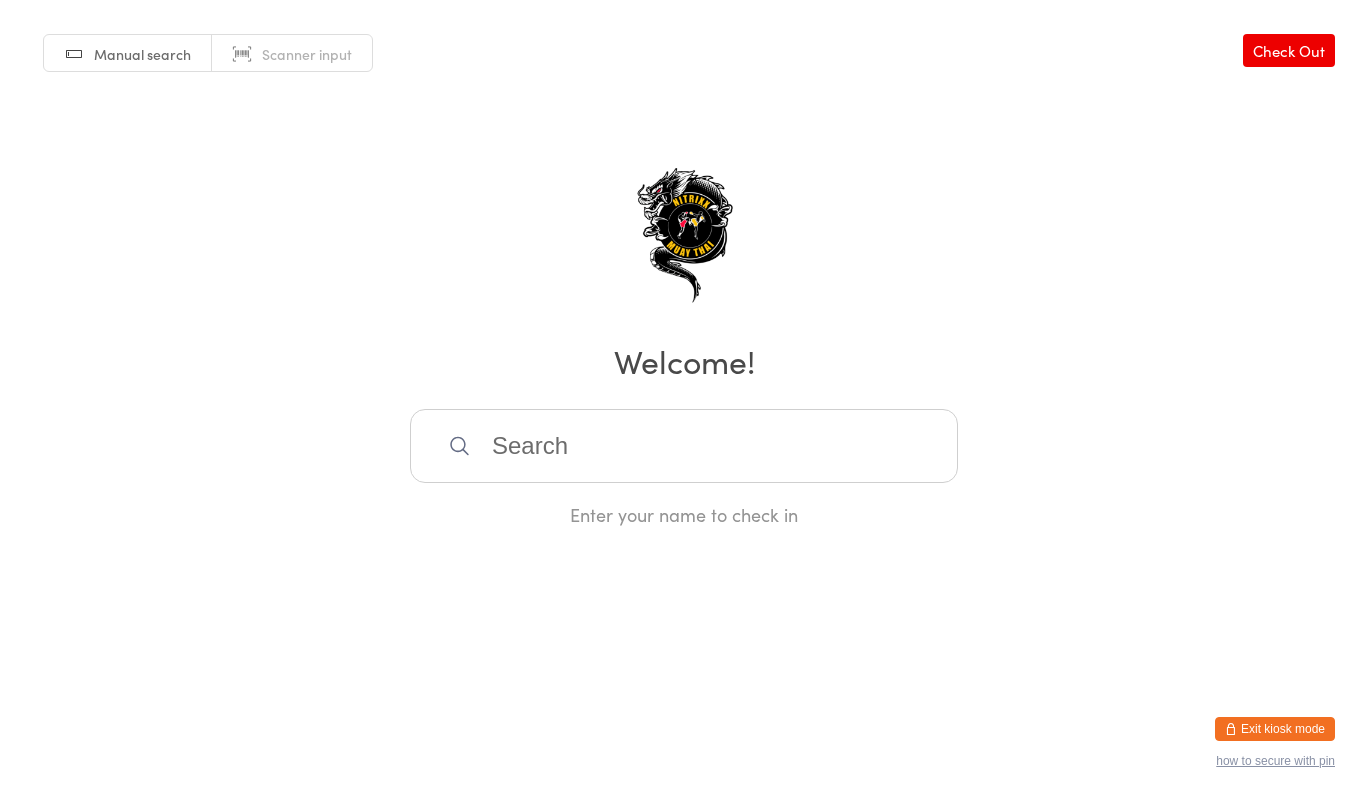 click at bounding box center [684, 446] 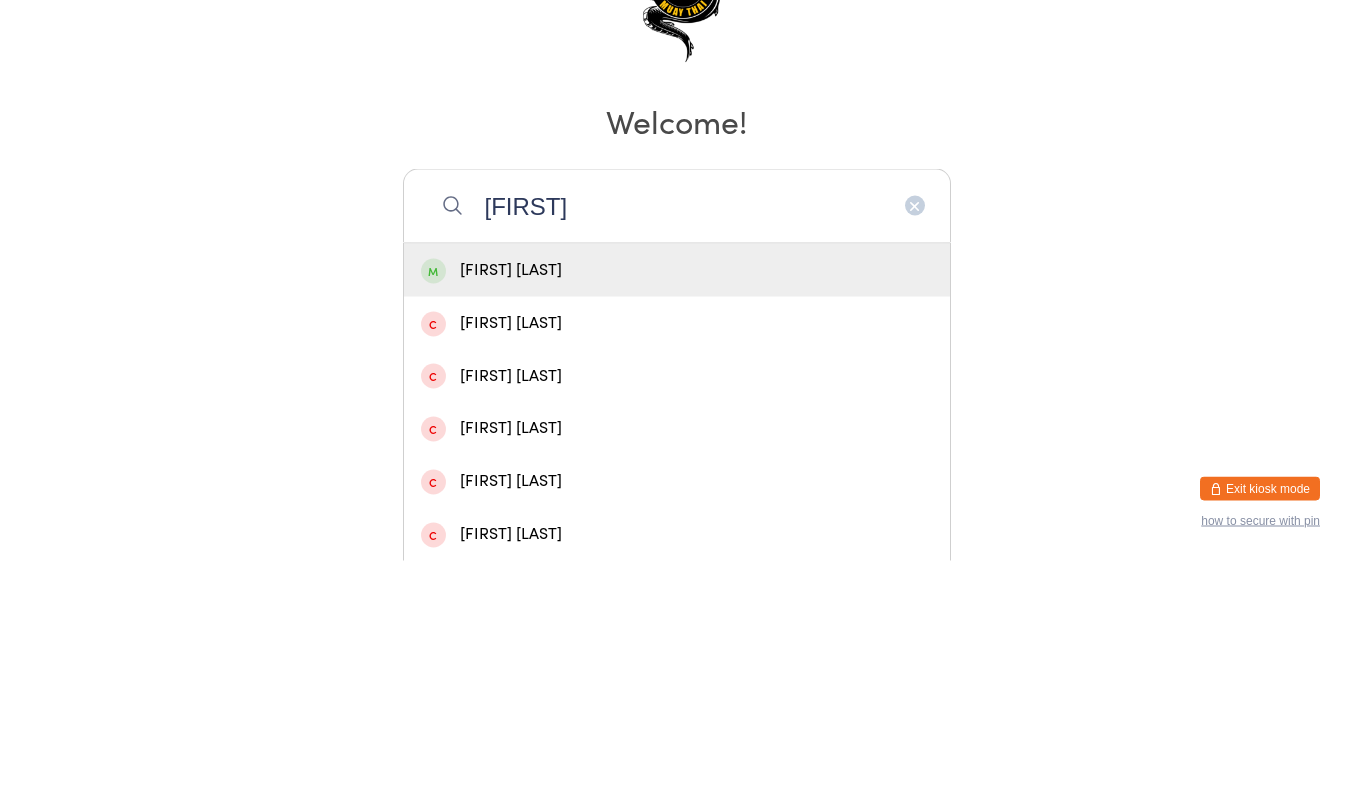 type on "[FIRST]" 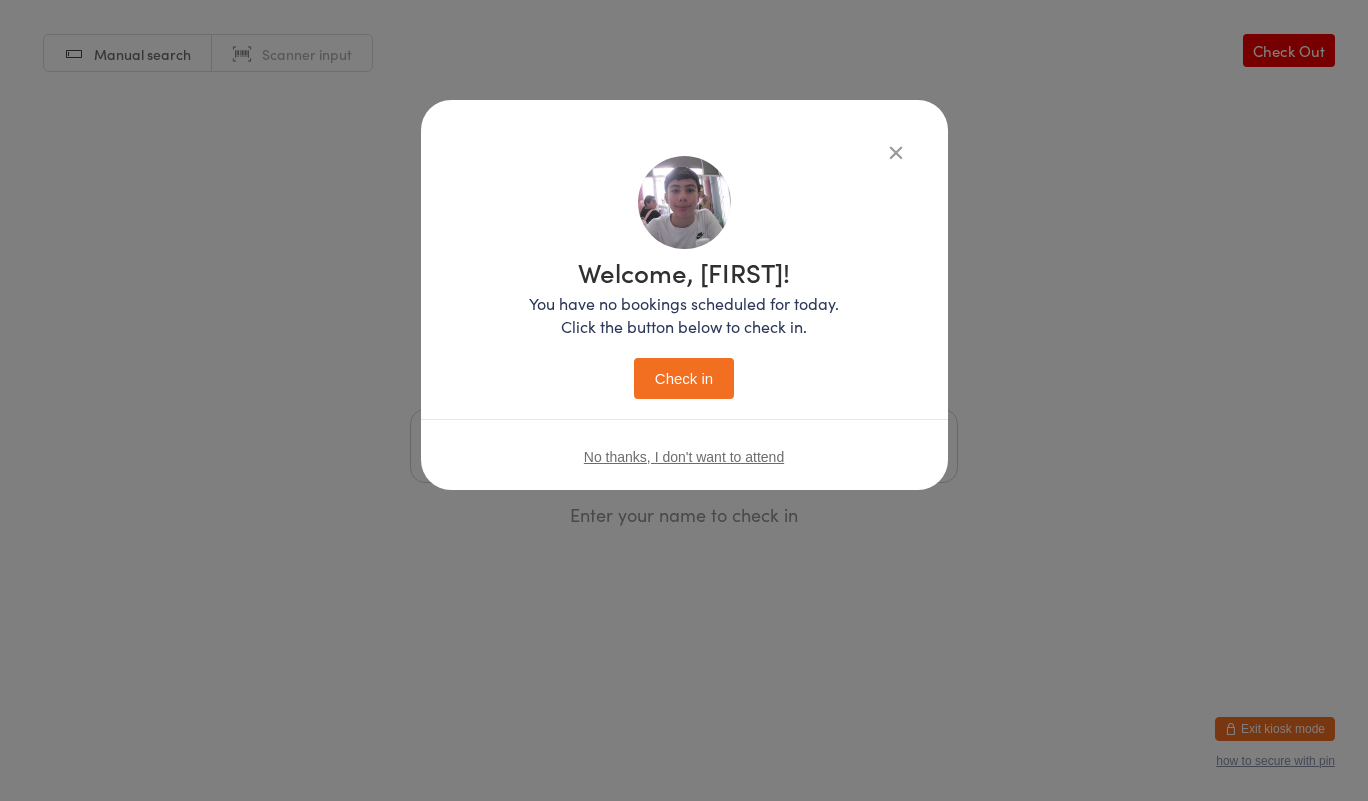 click on "You have no bookings scheduled for today. Click the button below to check in." at bounding box center (684, 315) 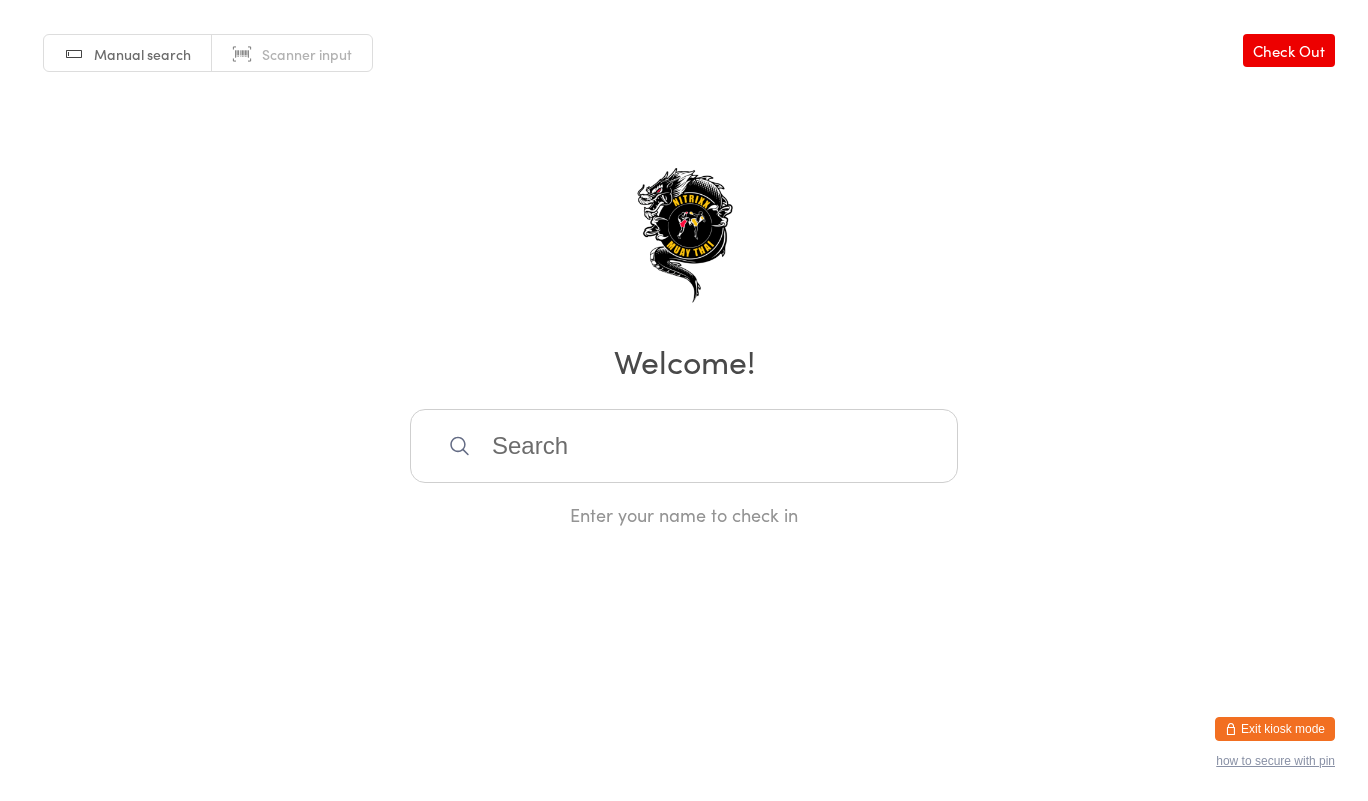 click at bounding box center (684, 446) 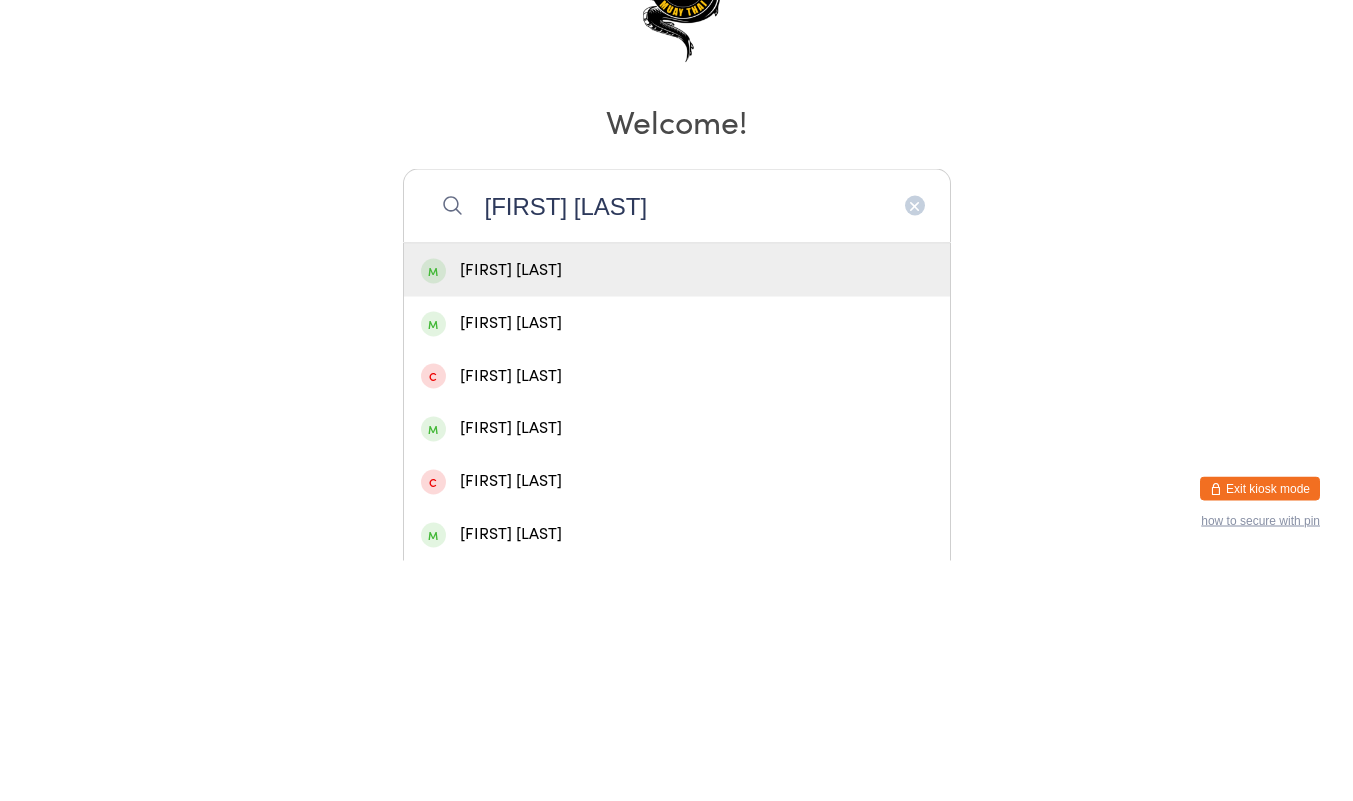 type on "[FIRST] [LAST]" 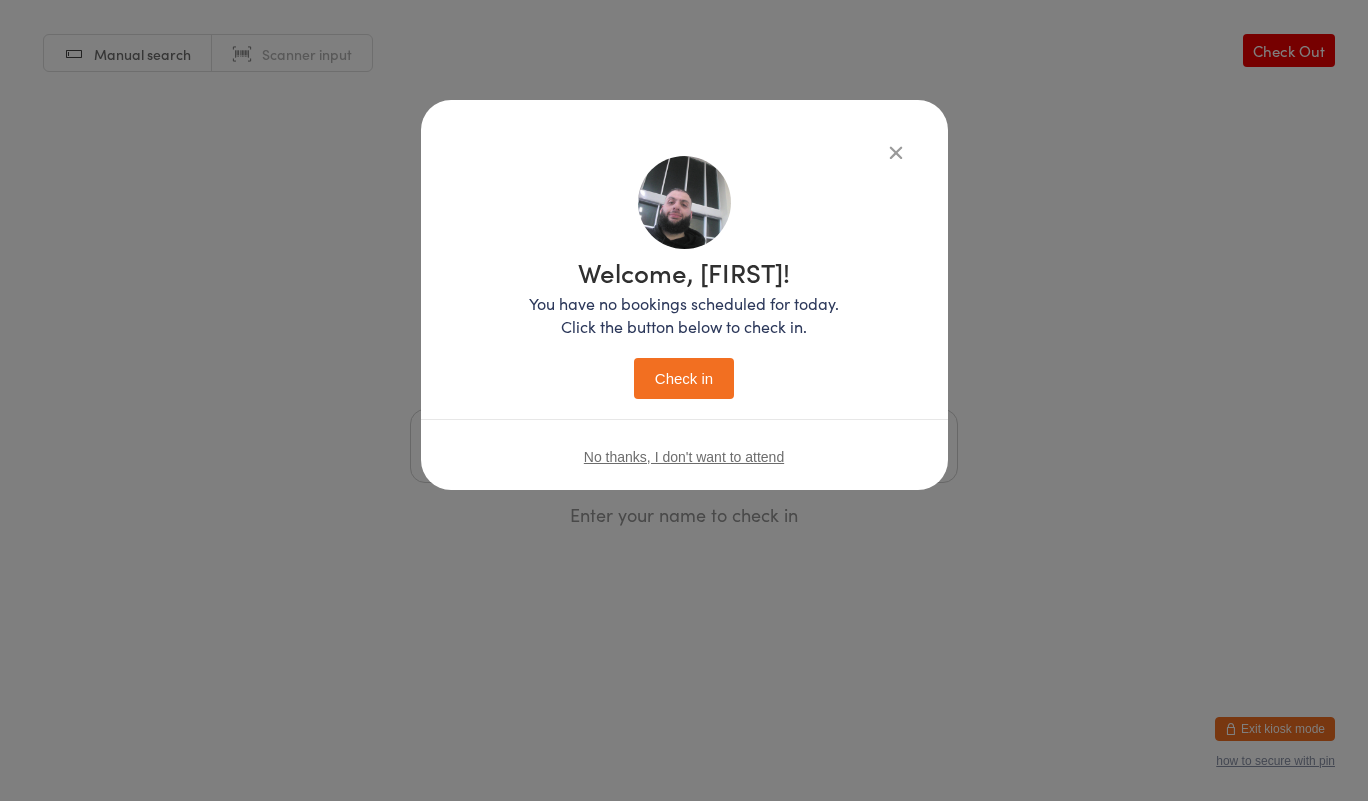 click on "Check in" at bounding box center (684, 378) 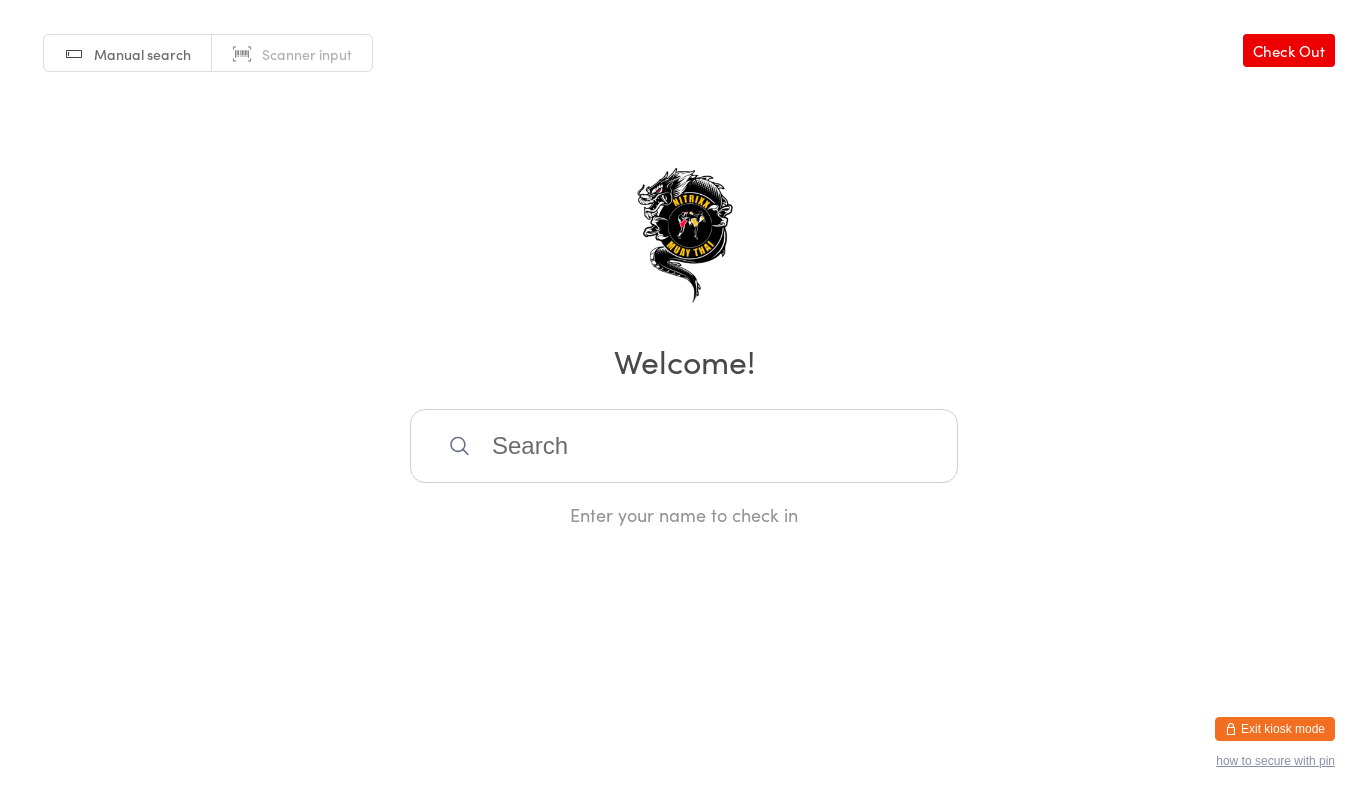 click at bounding box center [684, 446] 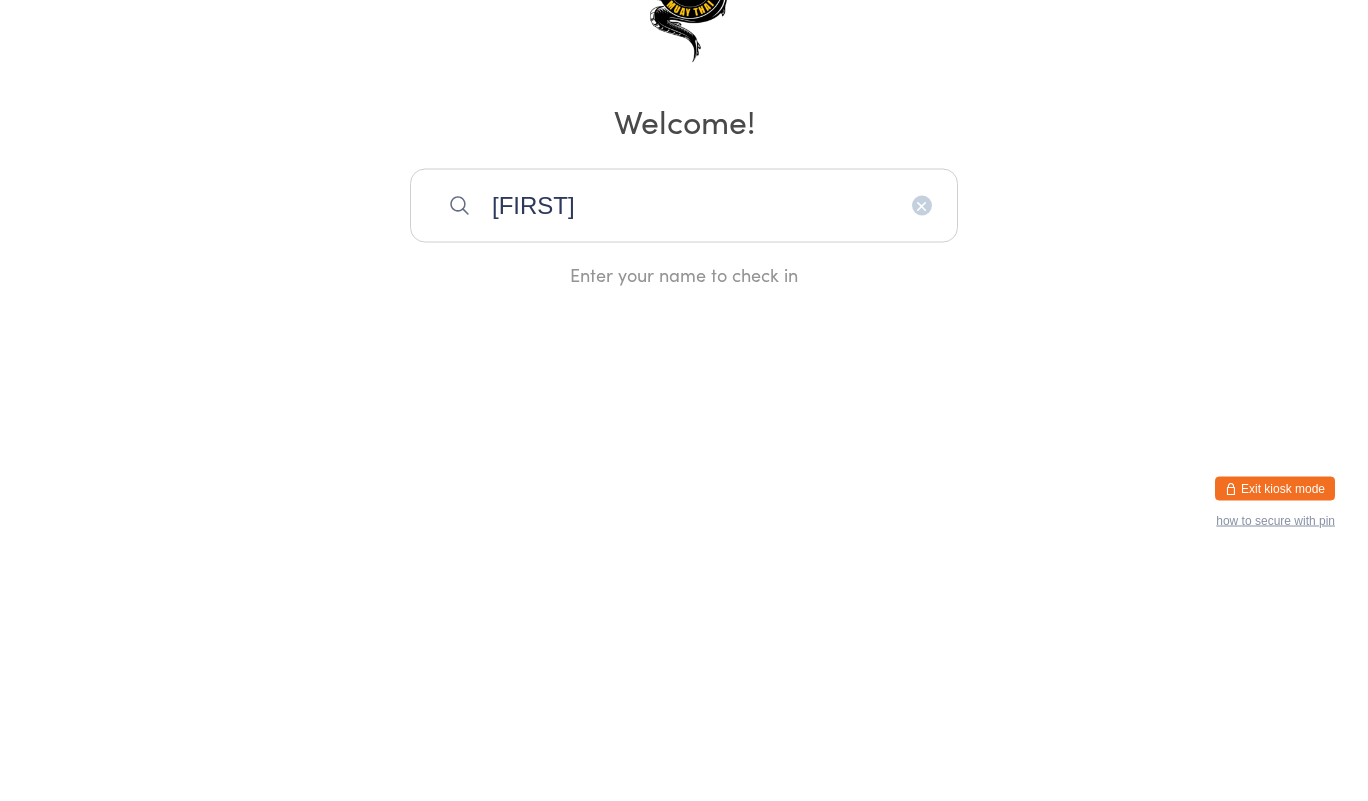 type on "[FIRST]" 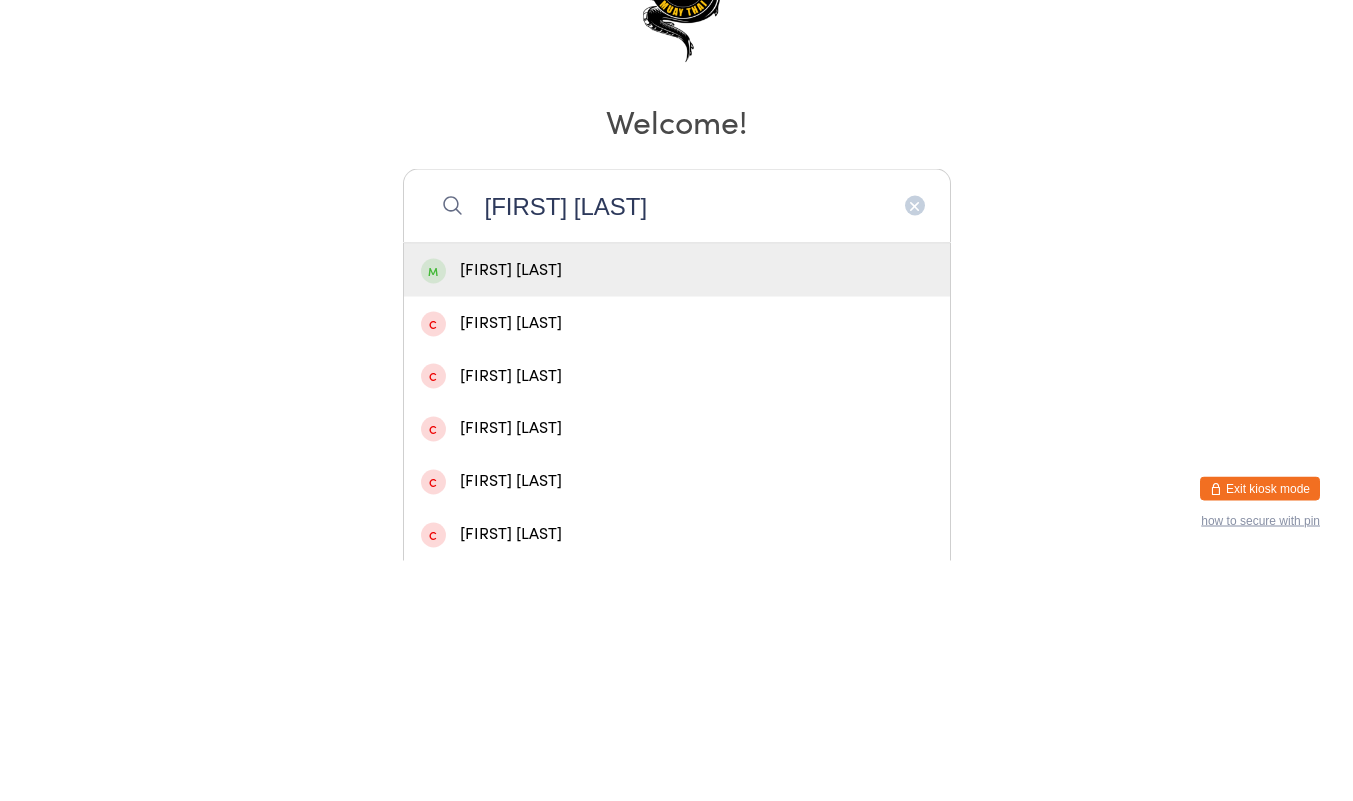 type on "[FIRST] [LAST]" 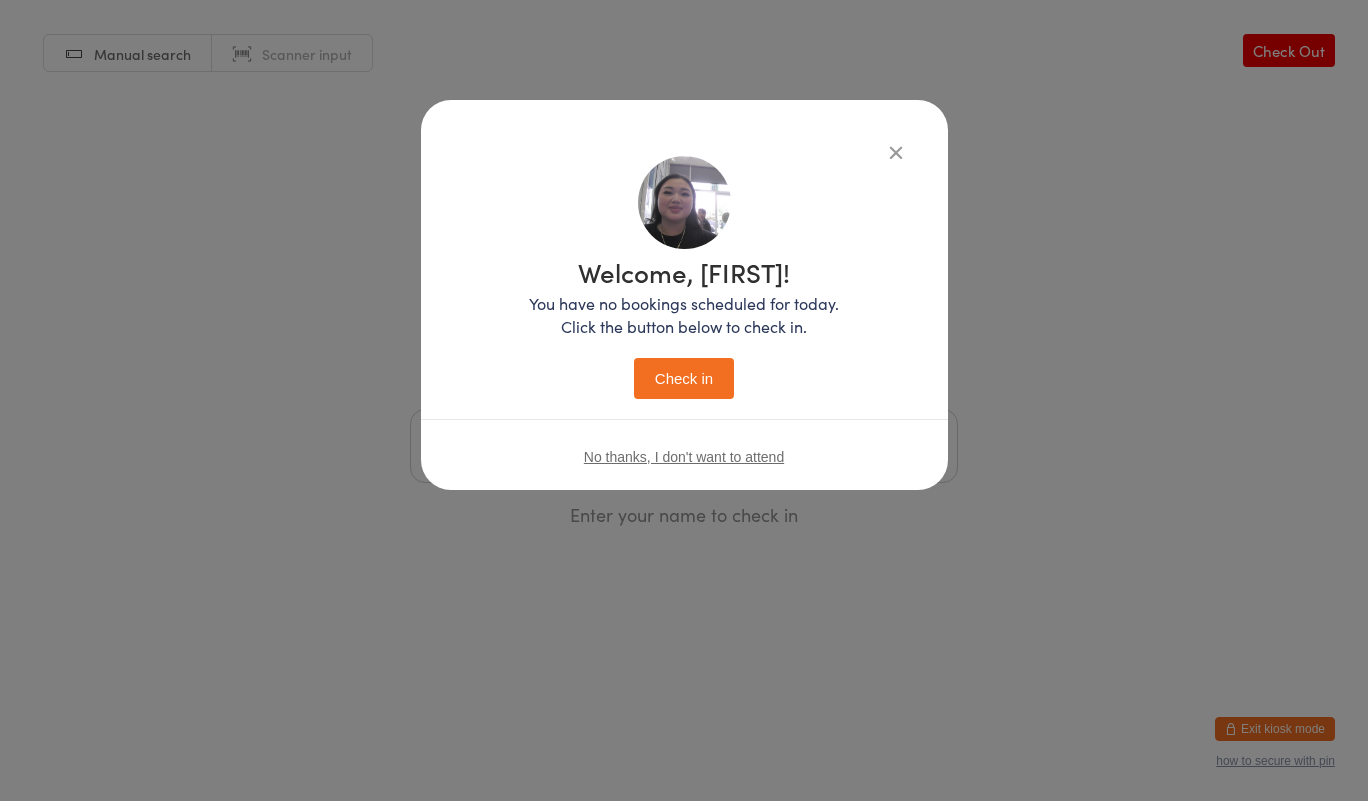 click on "Check in" at bounding box center (684, 378) 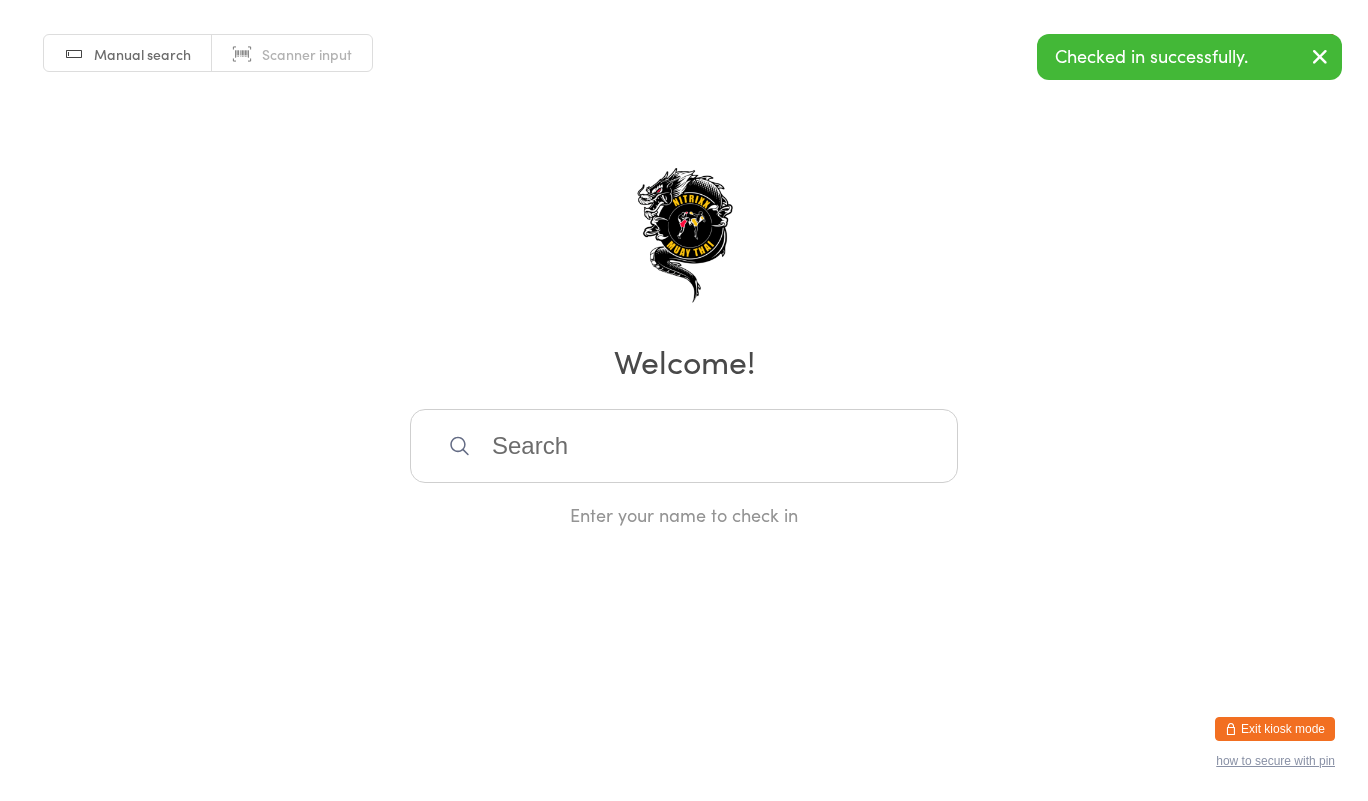 click at bounding box center (684, 446) 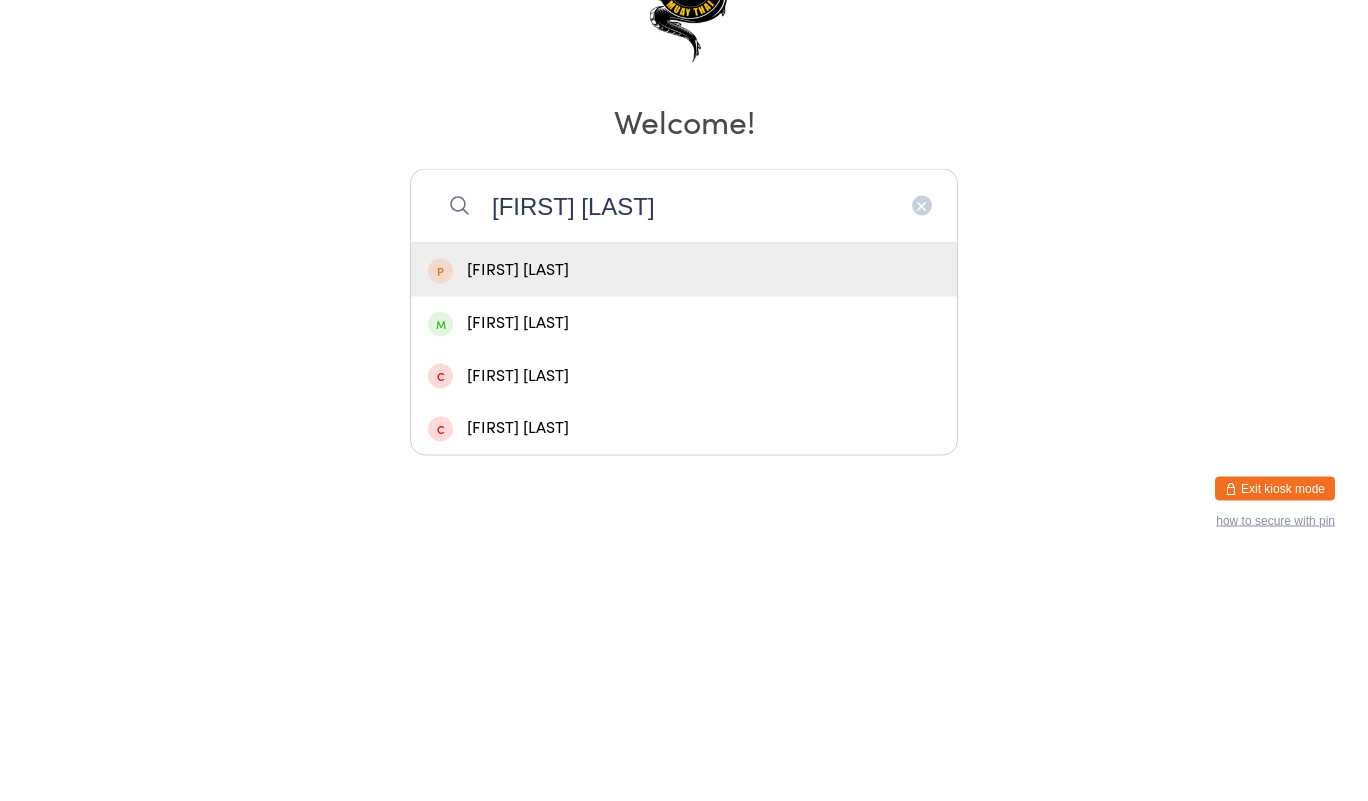 type on "[FIRST] [LAST]" 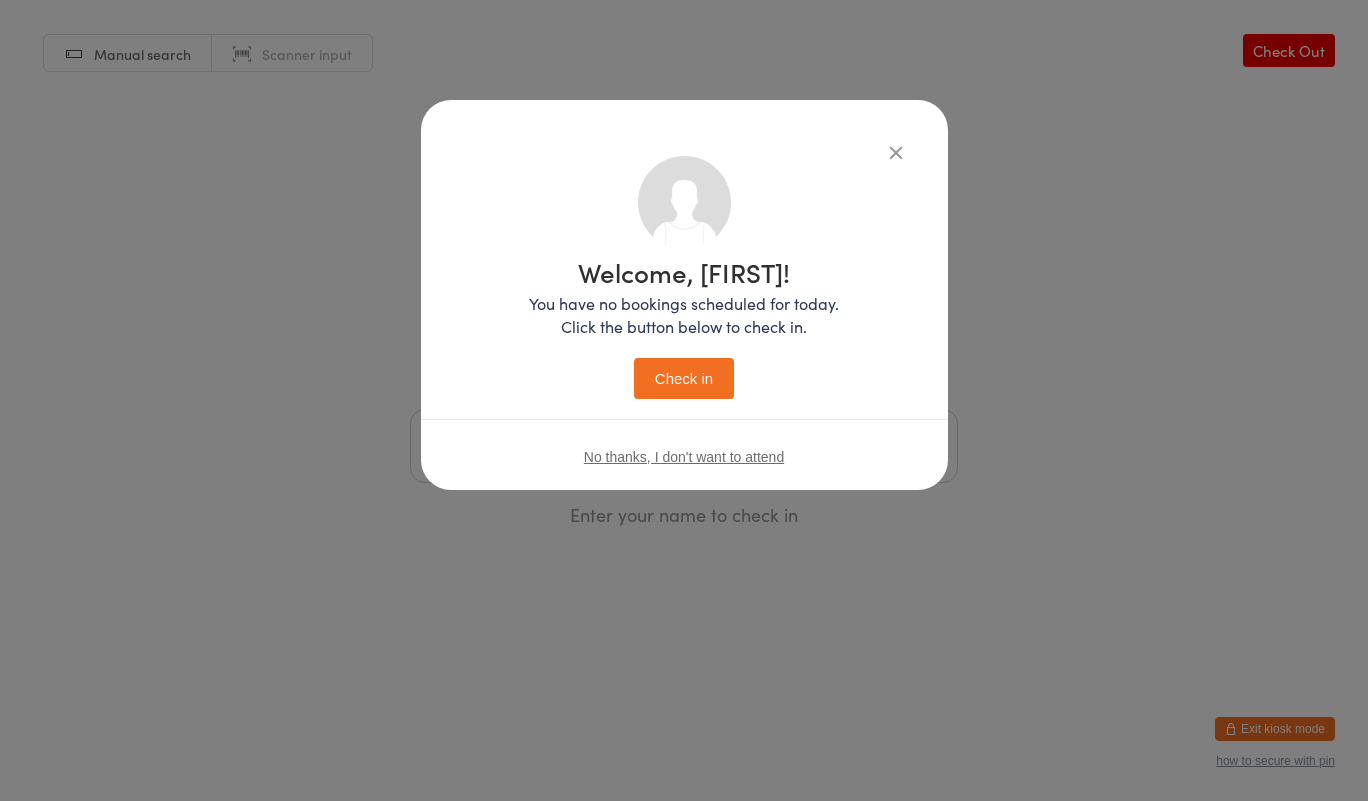 click on "Check in" at bounding box center [684, 378] 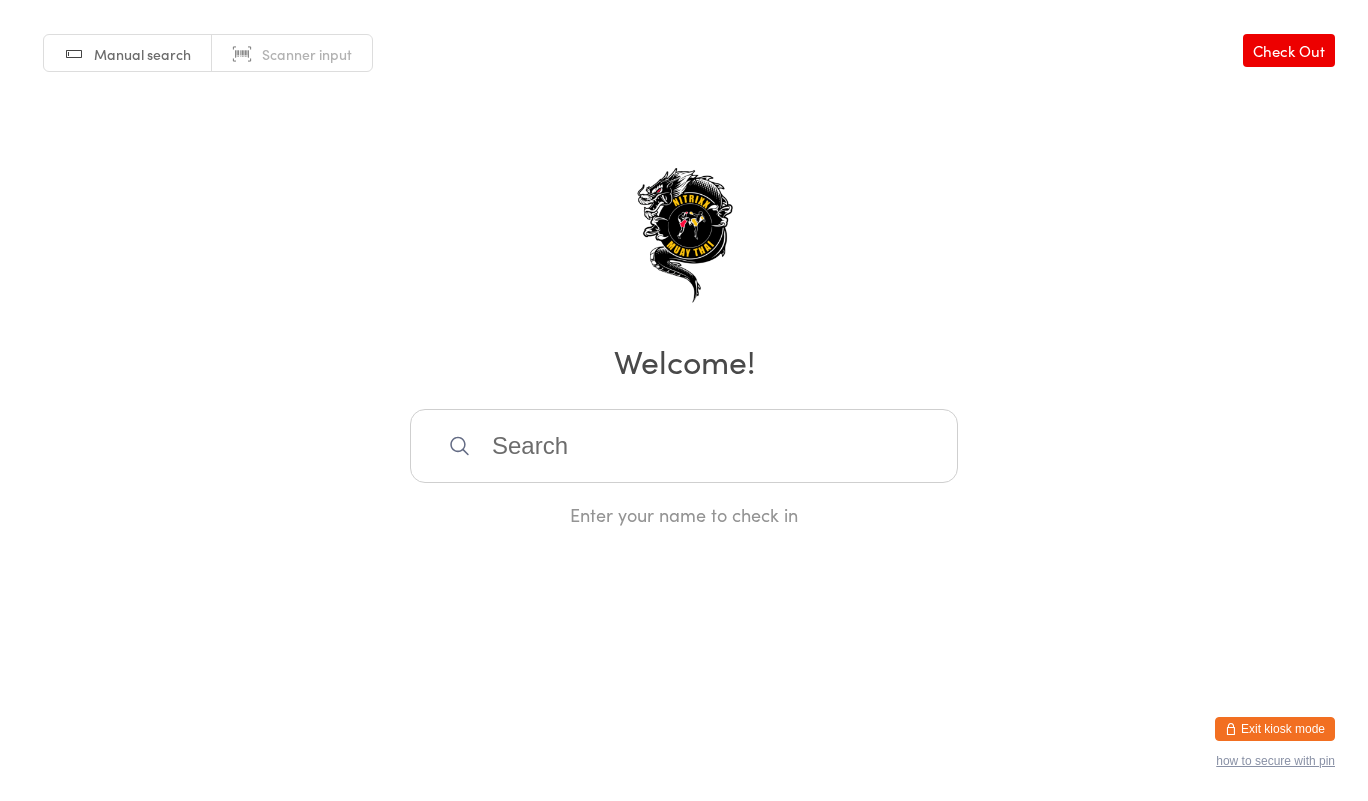 click at bounding box center [684, 446] 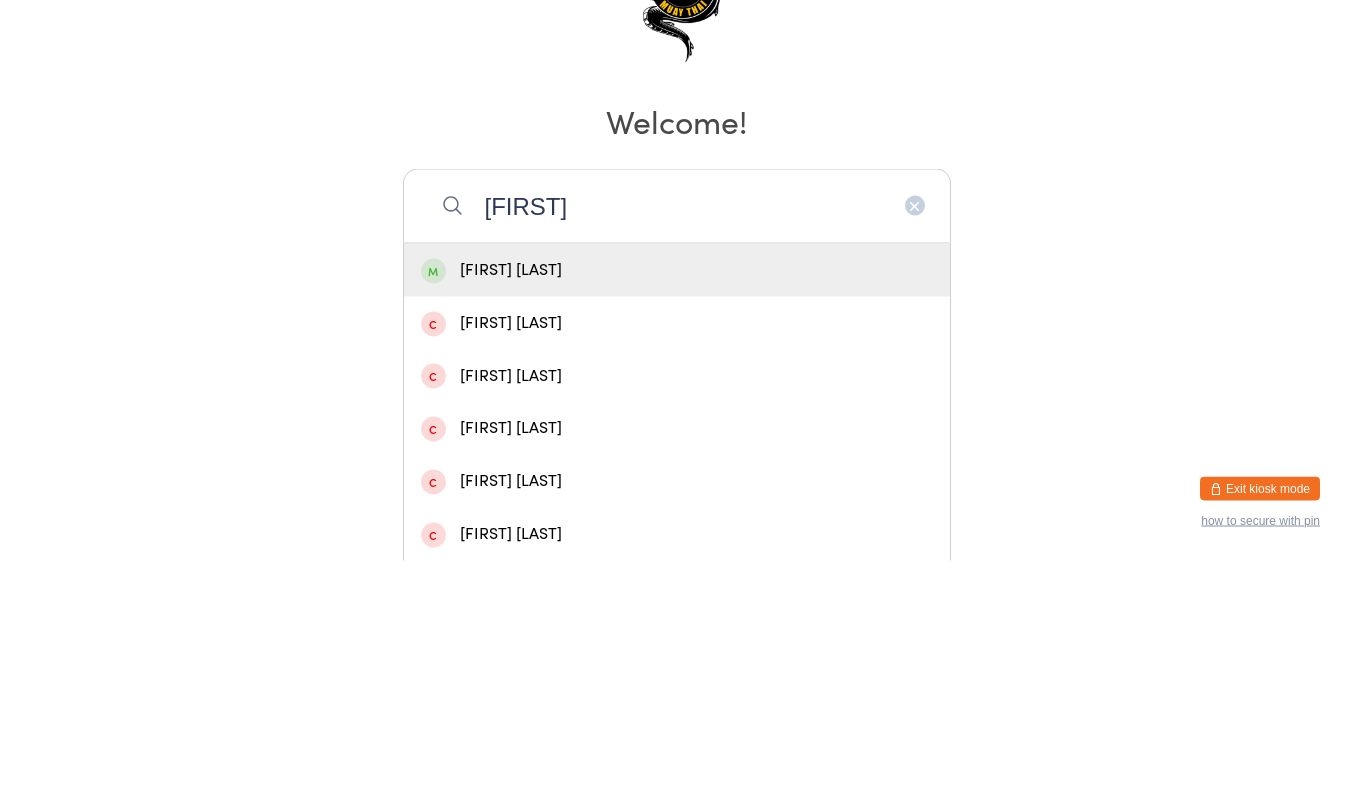 type on "[FIRST]" 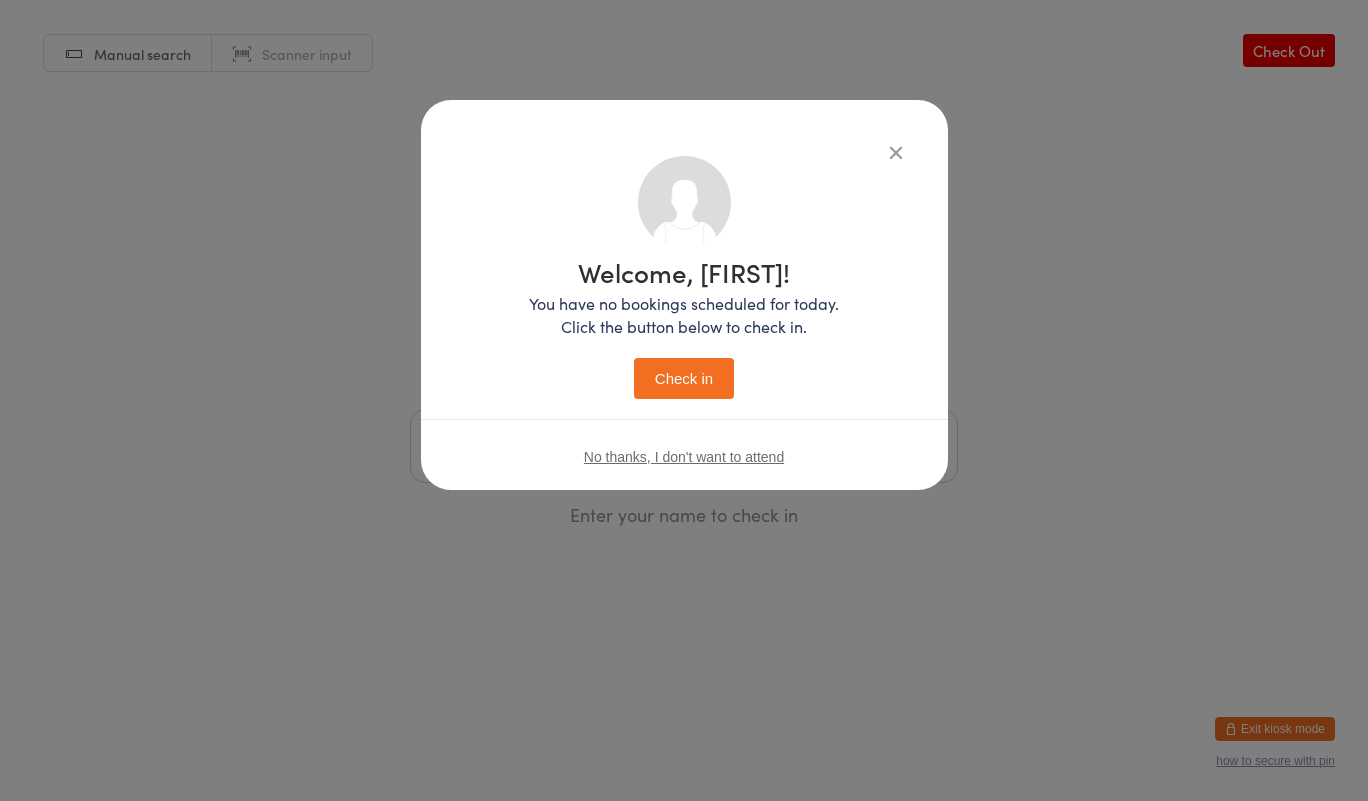 click on "Check in" at bounding box center (684, 378) 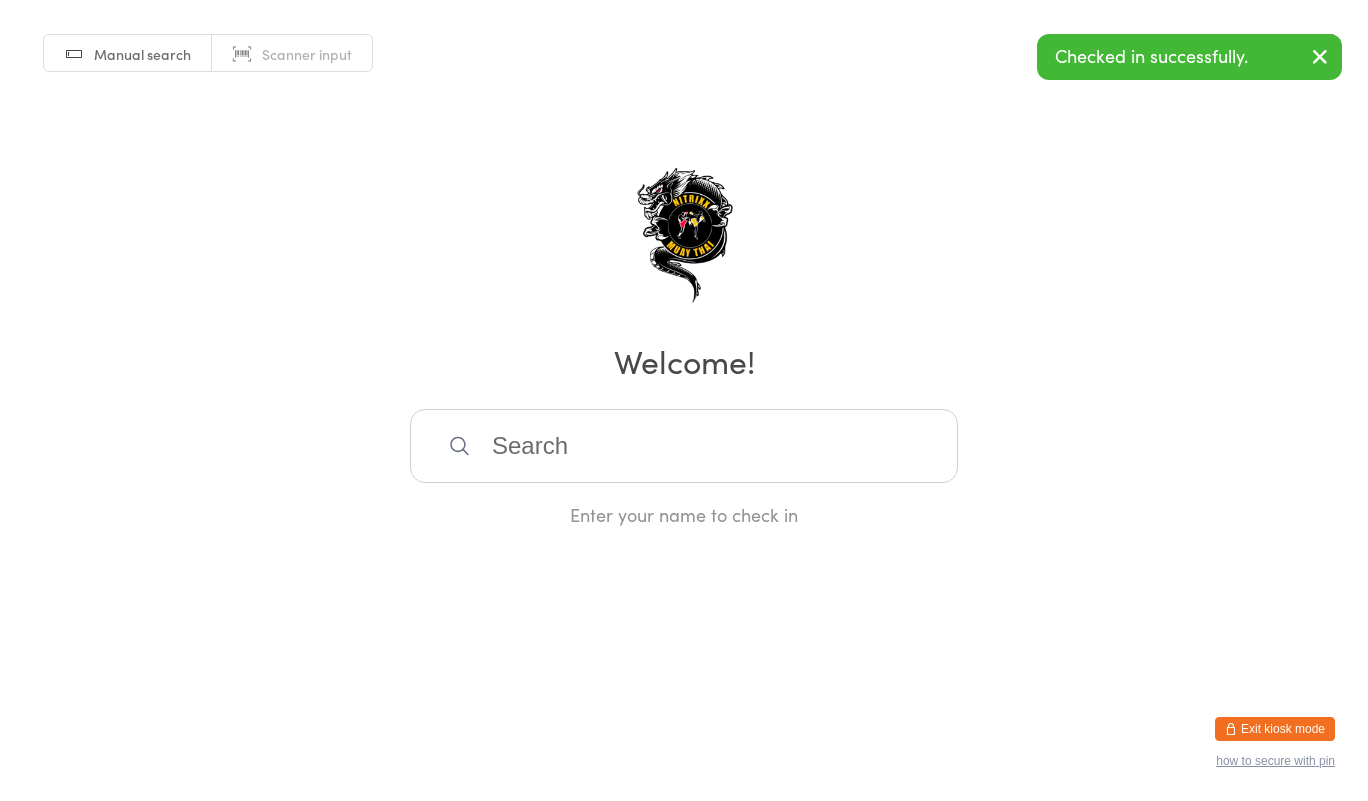 click at bounding box center [684, 446] 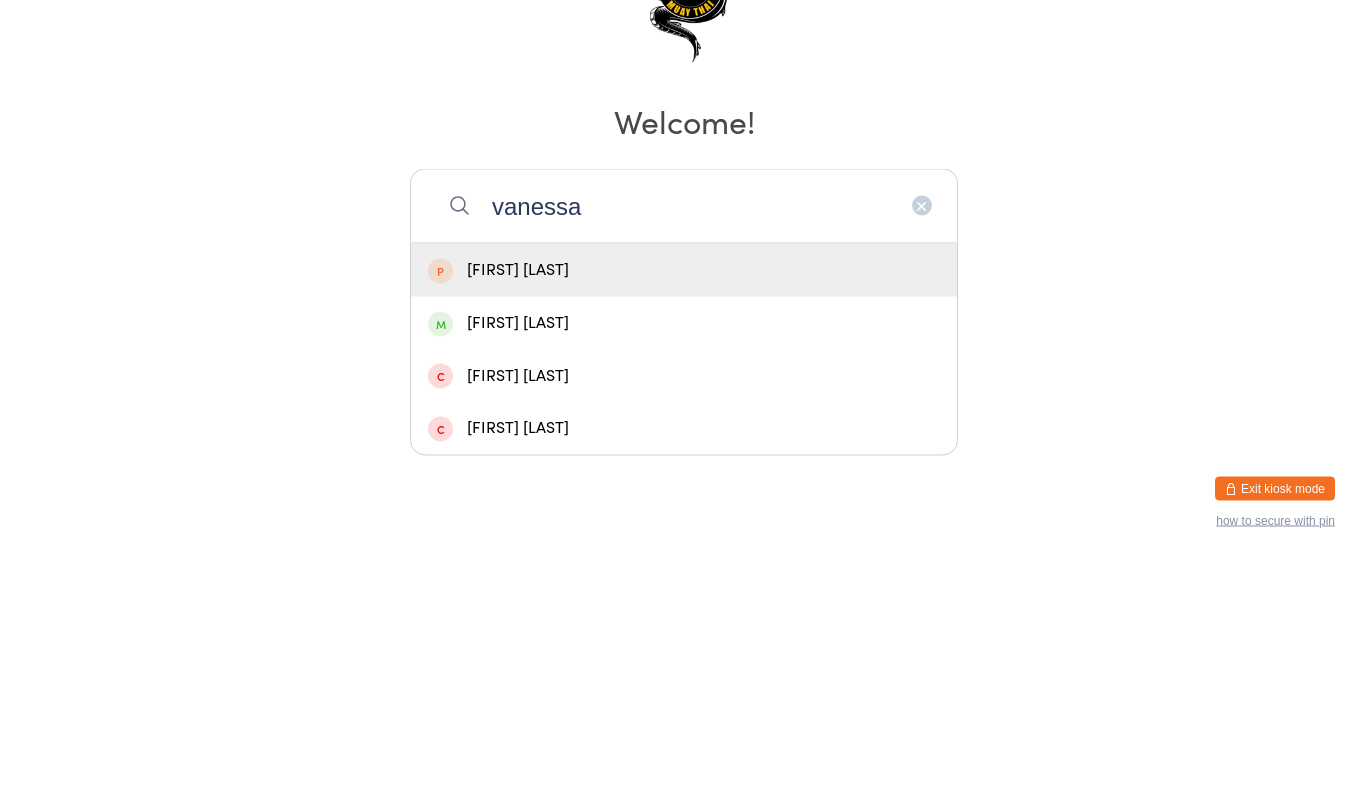 type on "vanessa" 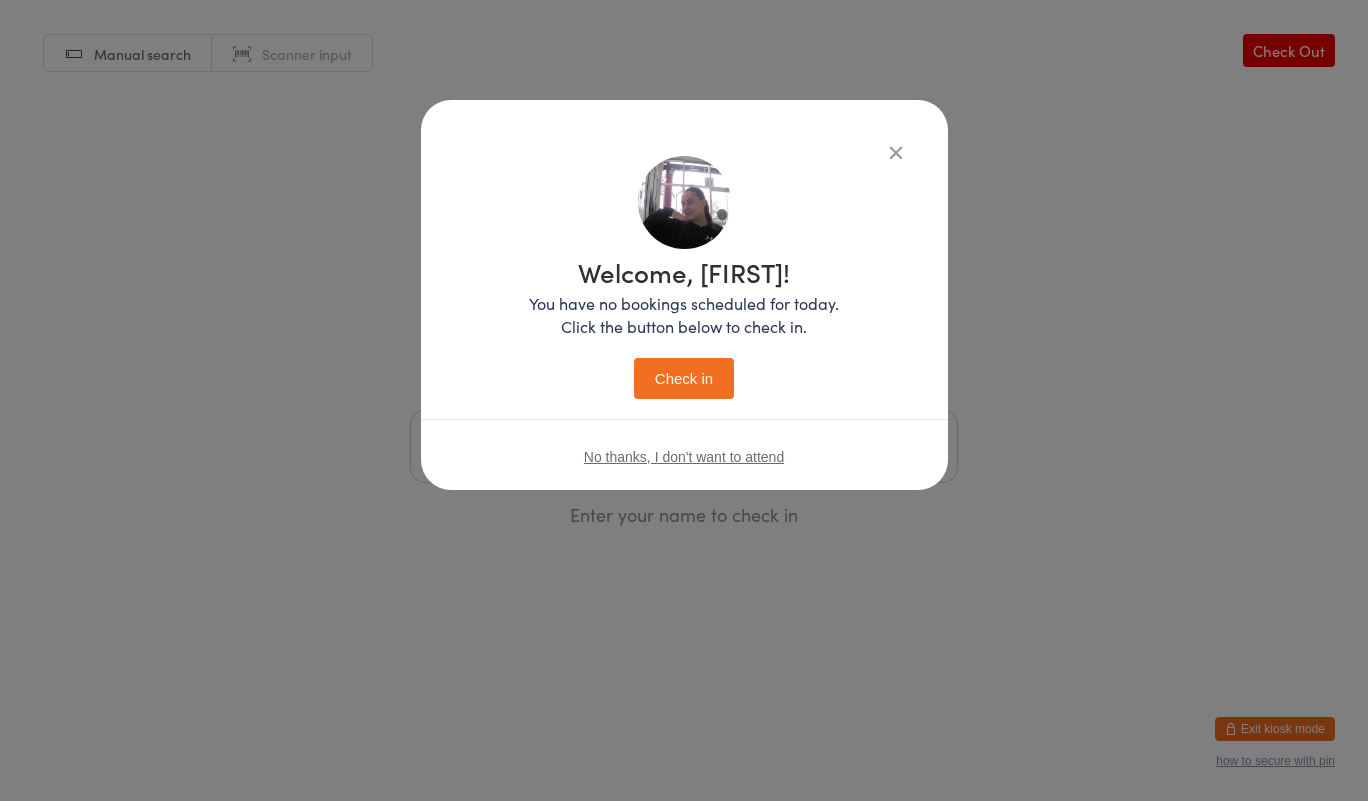 click on "Check in" at bounding box center [684, 378] 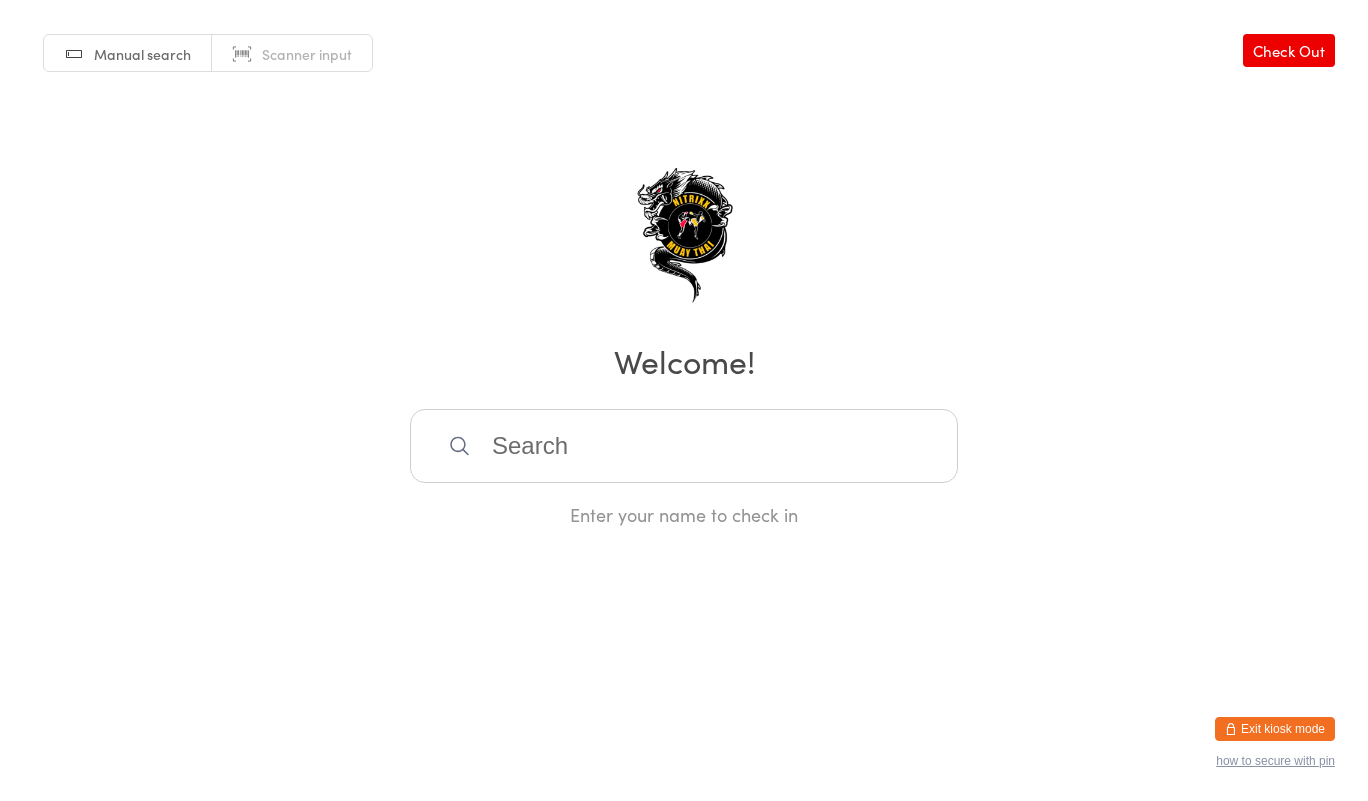 click at bounding box center (684, 446) 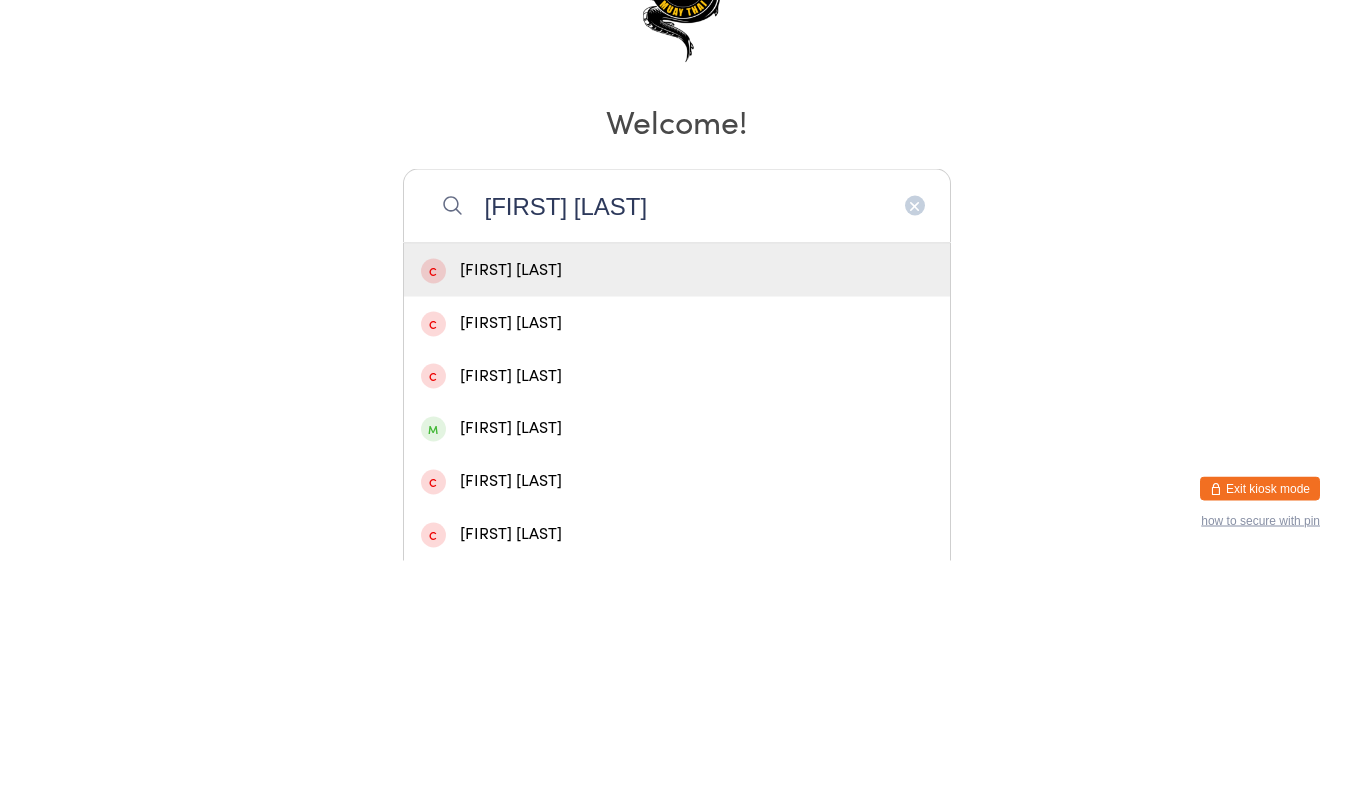 type on "[FIRST] [LAST]" 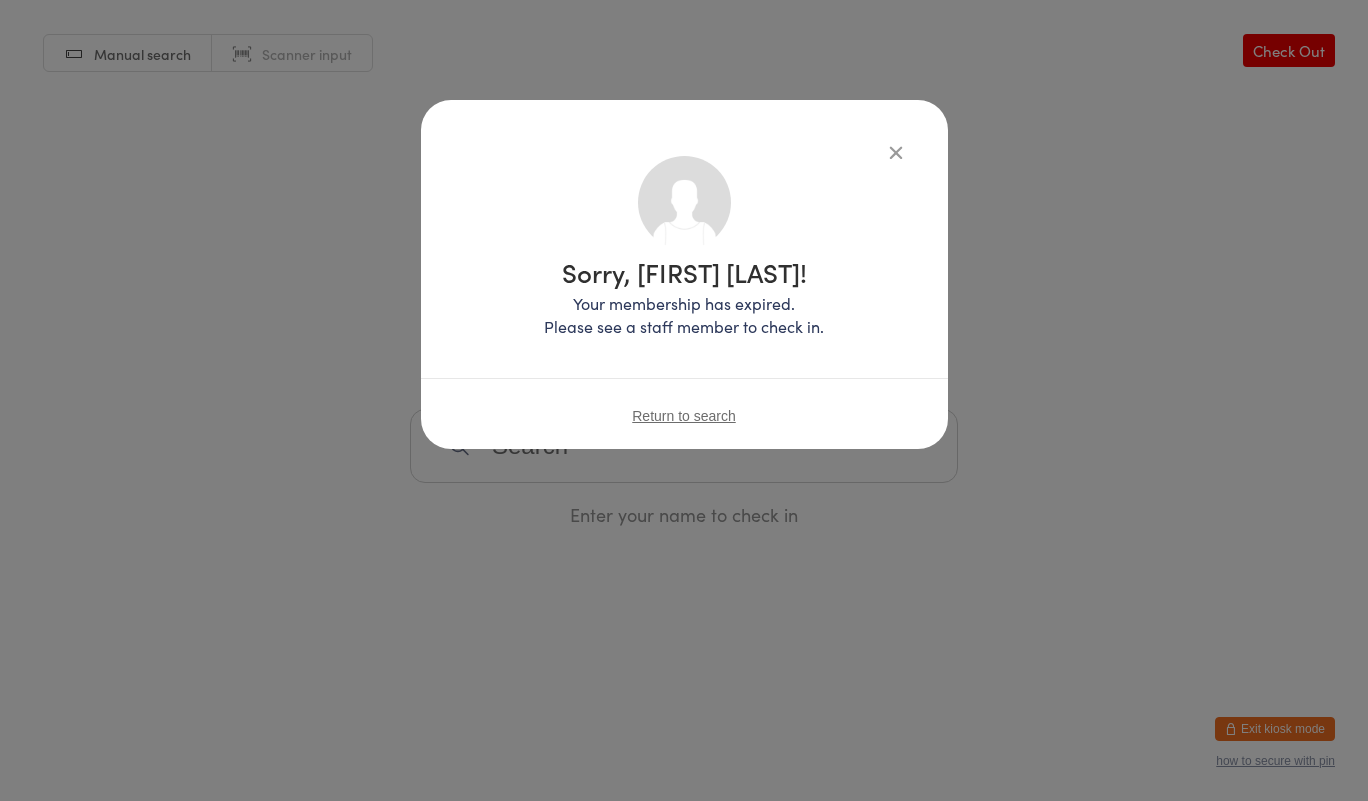 click at bounding box center (896, 152) 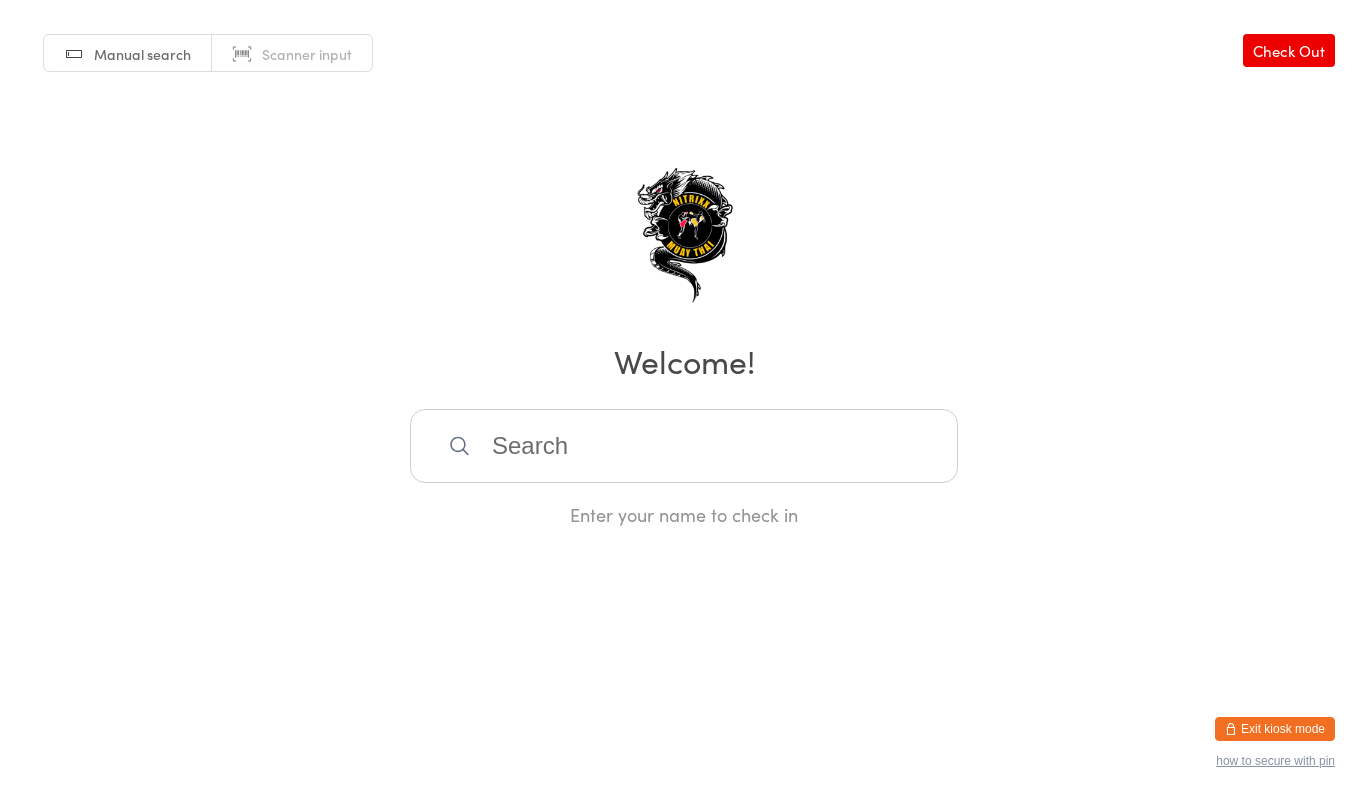 click at bounding box center [684, 446] 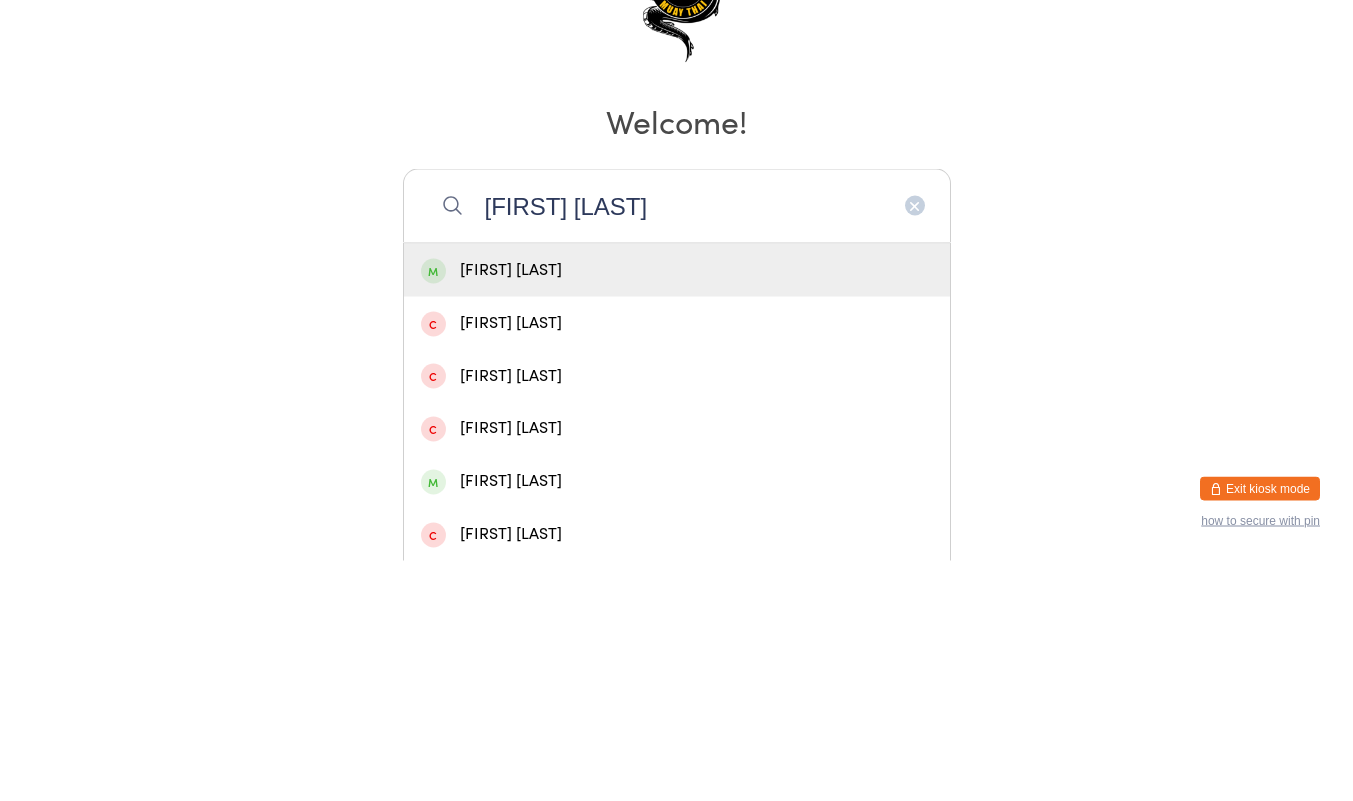 type on "[FIRST] [LAST]" 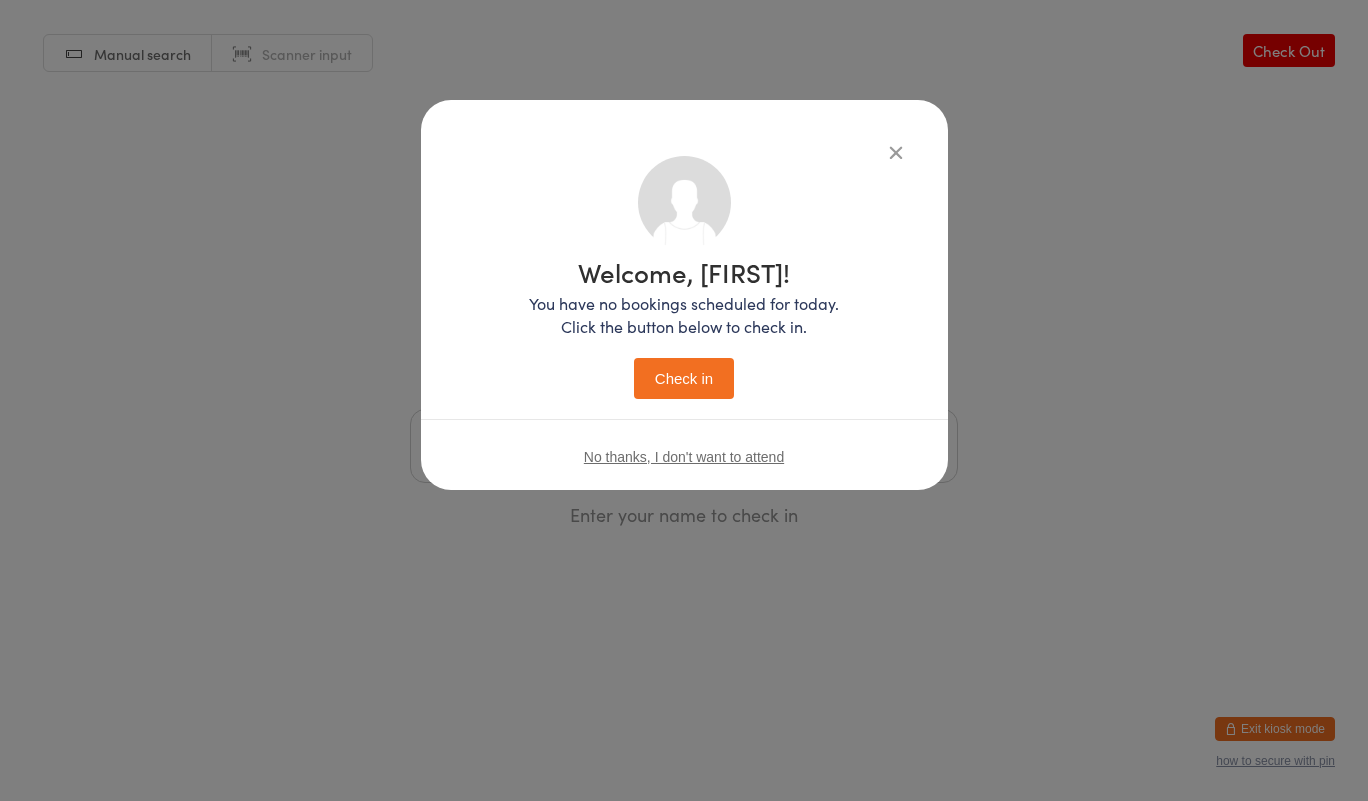 click on "Check in" at bounding box center [684, 378] 